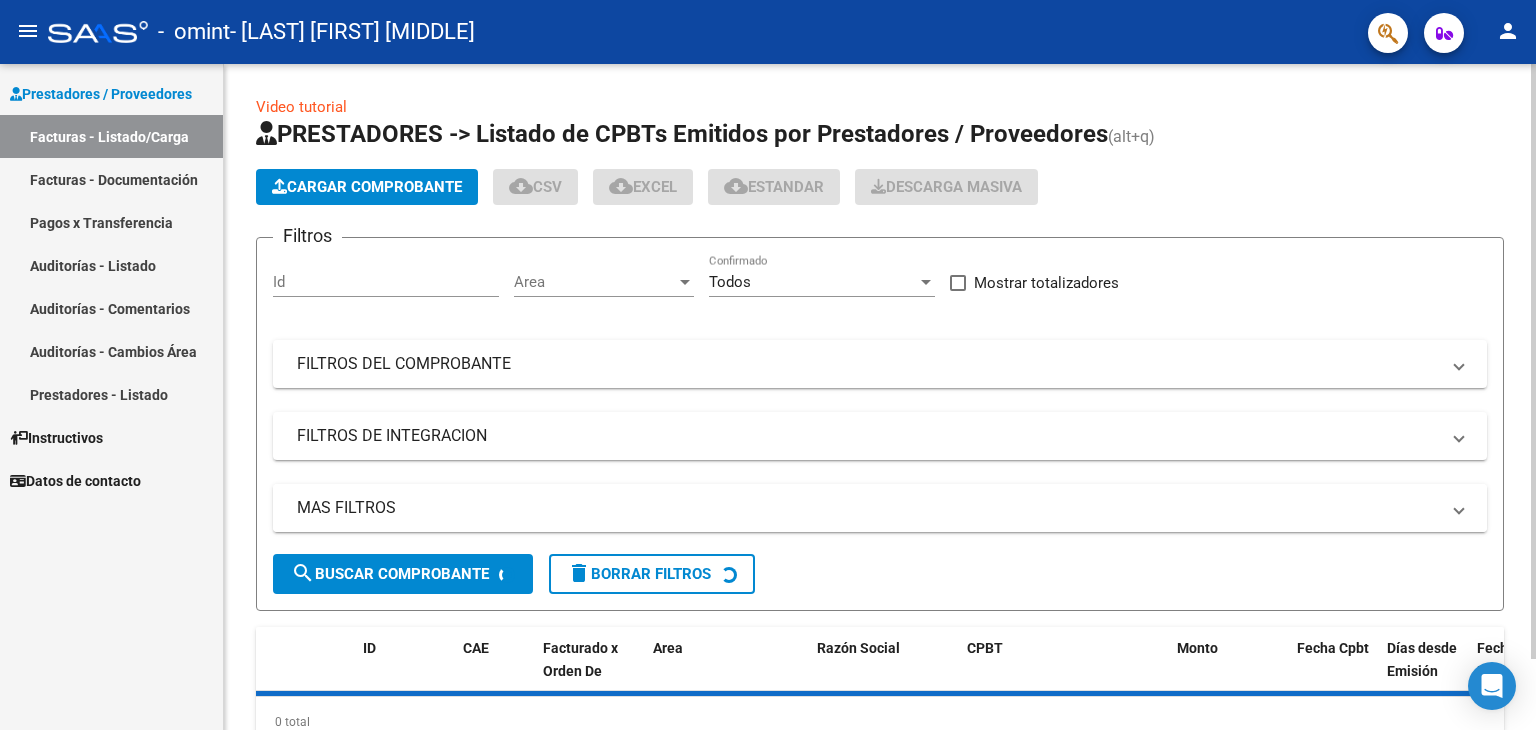 scroll, scrollTop: 0, scrollLeft: 0, axis: both 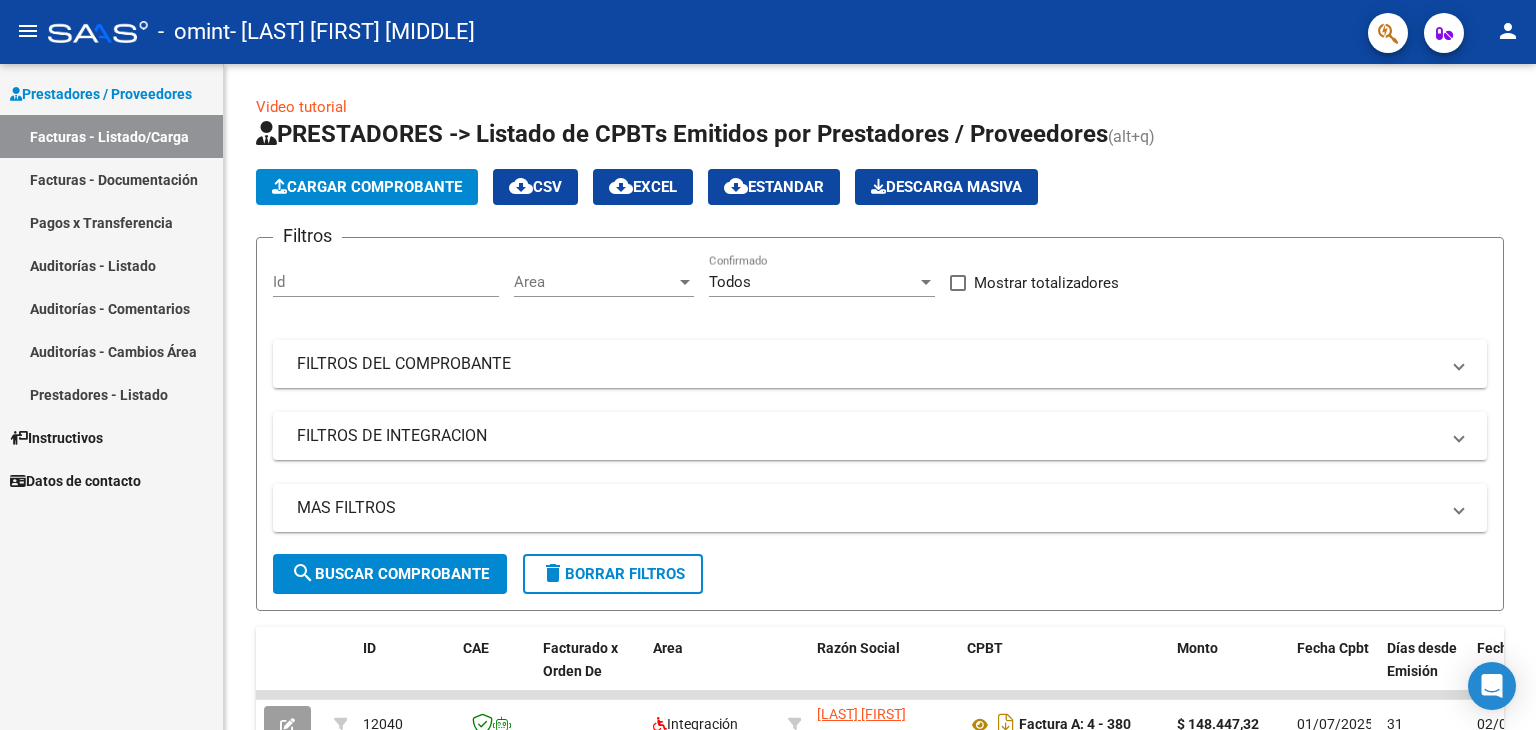 click on "Facturas - Documentación" at bounding box center [111, 179] 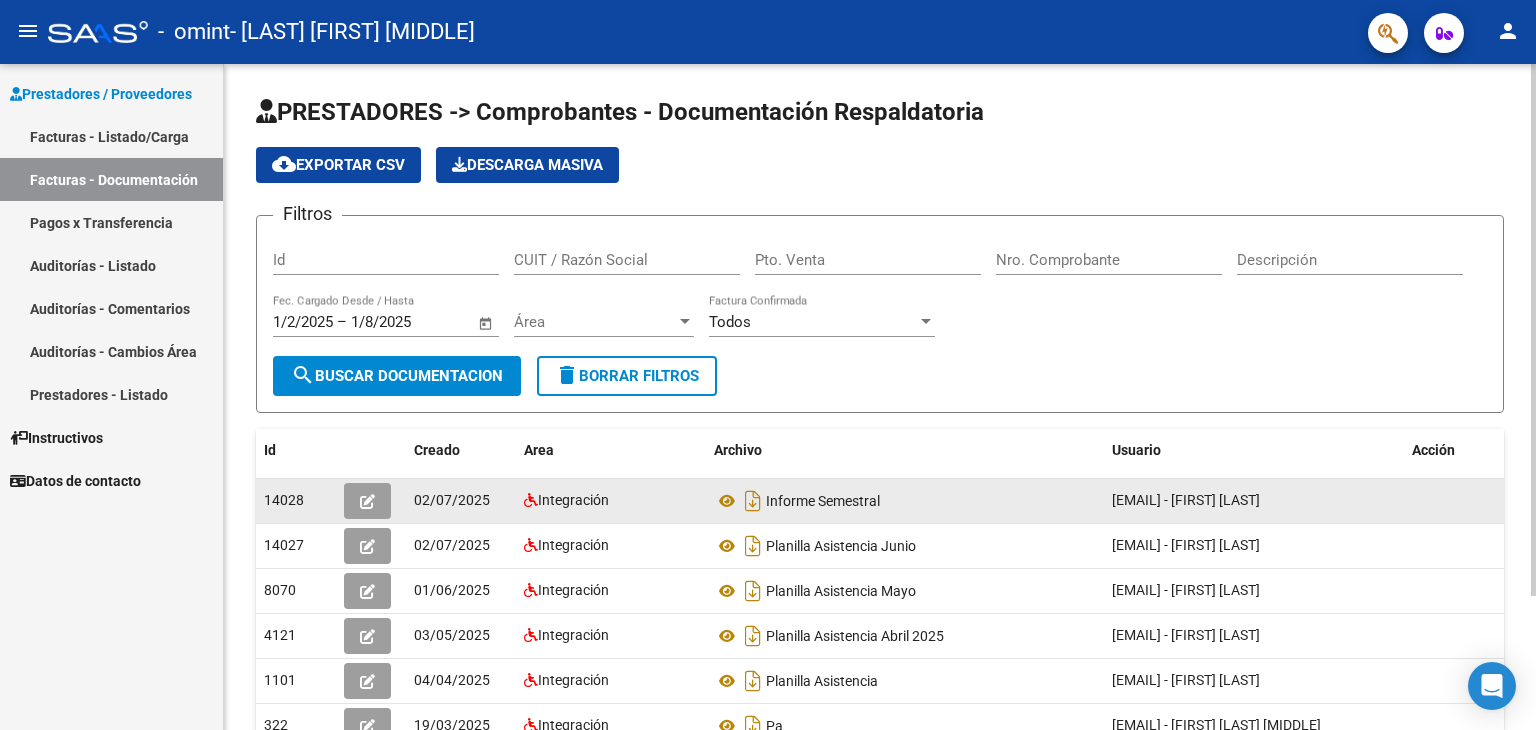 click on "Informe Semestral" 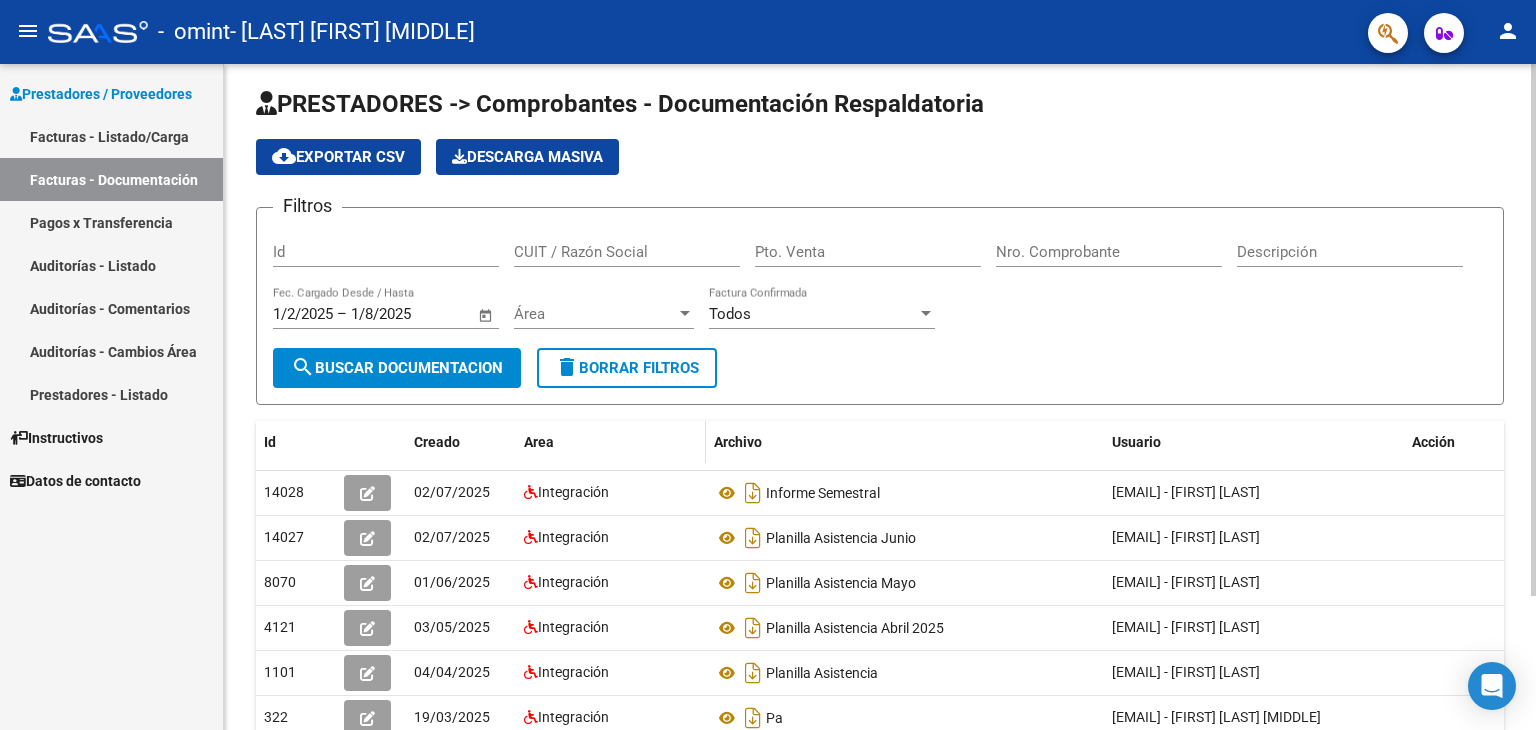 scroll, scrollTop: 0, scrollLeft: 0, axis: both 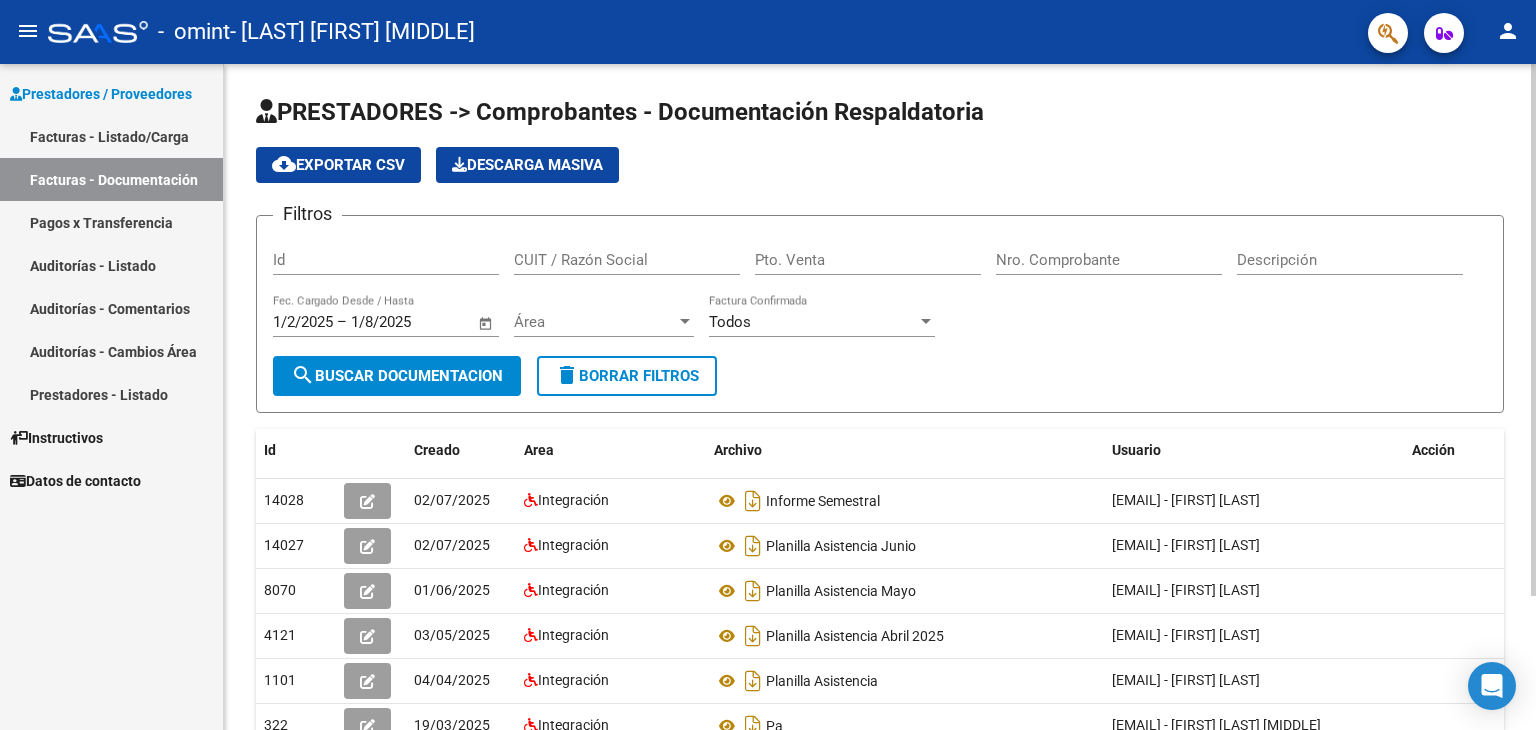click on "search  Buscar Documentacion" 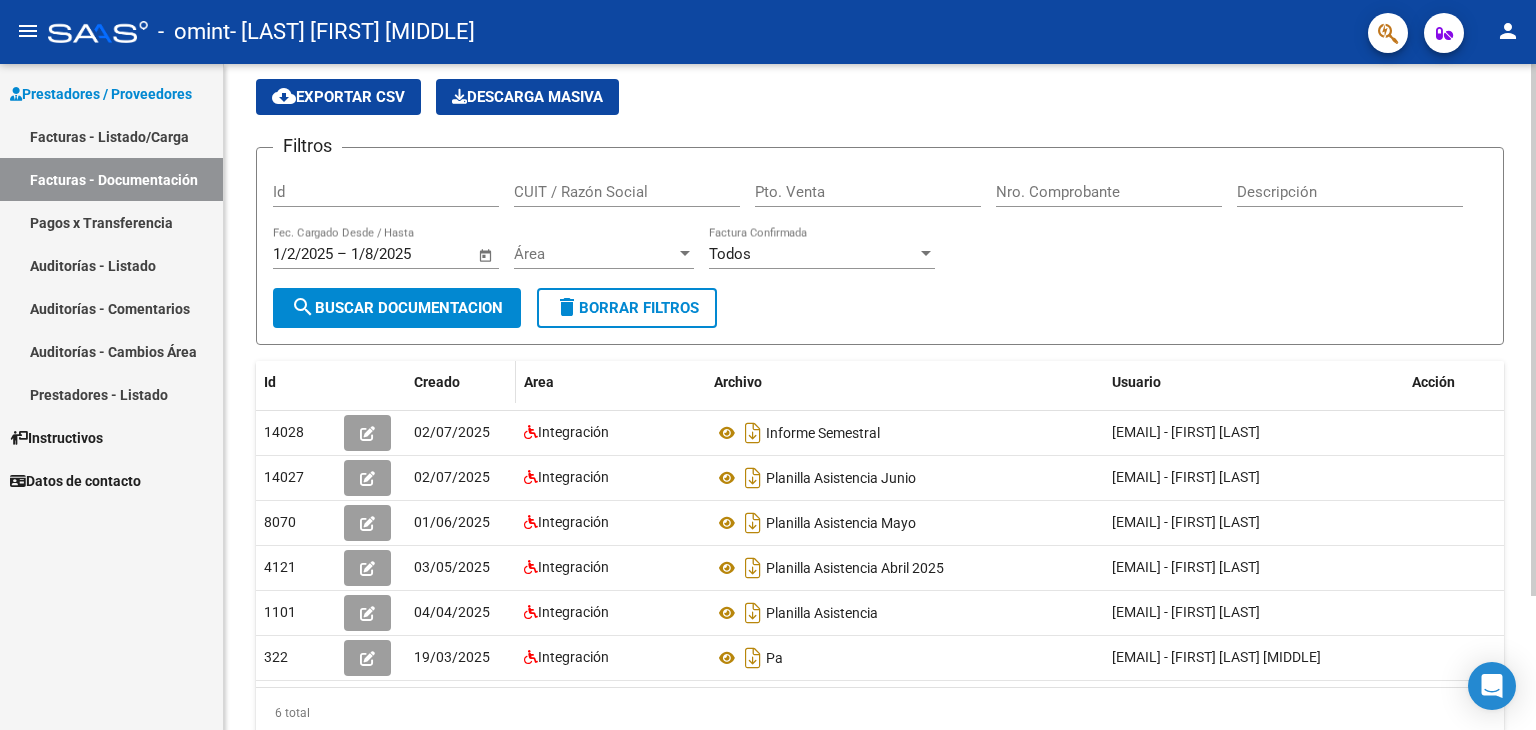 scroll, scrollTop: 100, scrollLeft: 0, axis: vertical 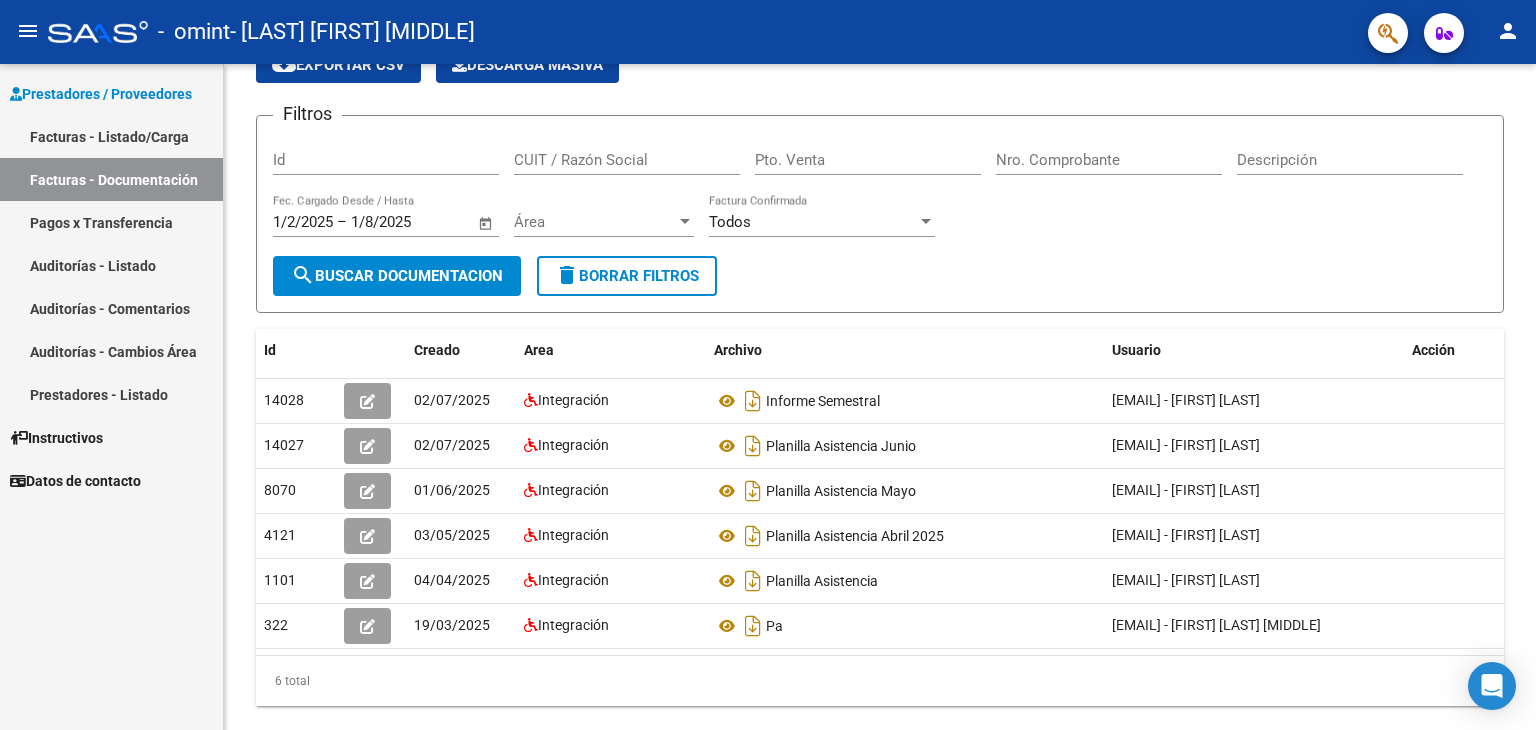 click on "Facturas - Listado/Carga" at bounding box center [111, 136] 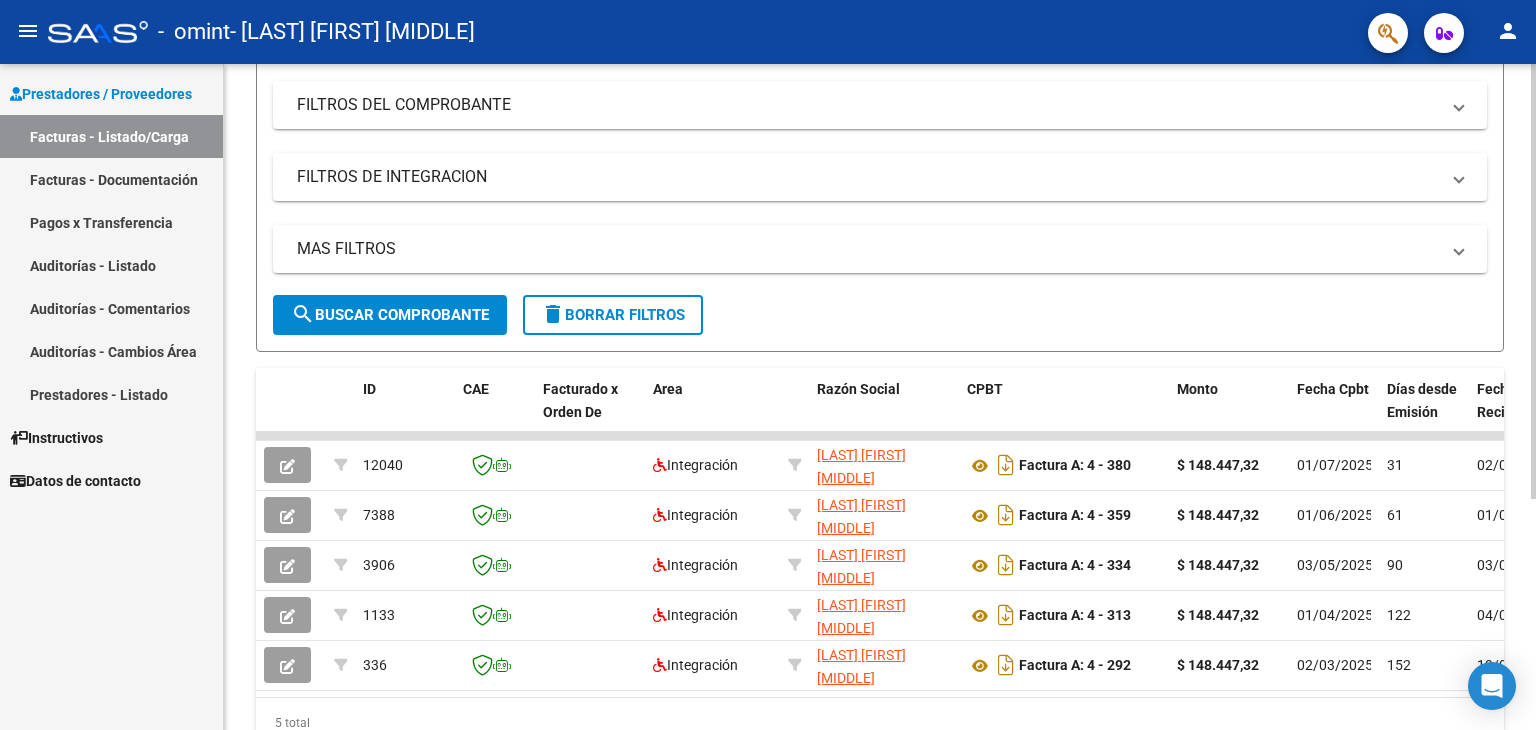 scroll, scrollTop: 300, scrollLeft: 0, axis: vertical 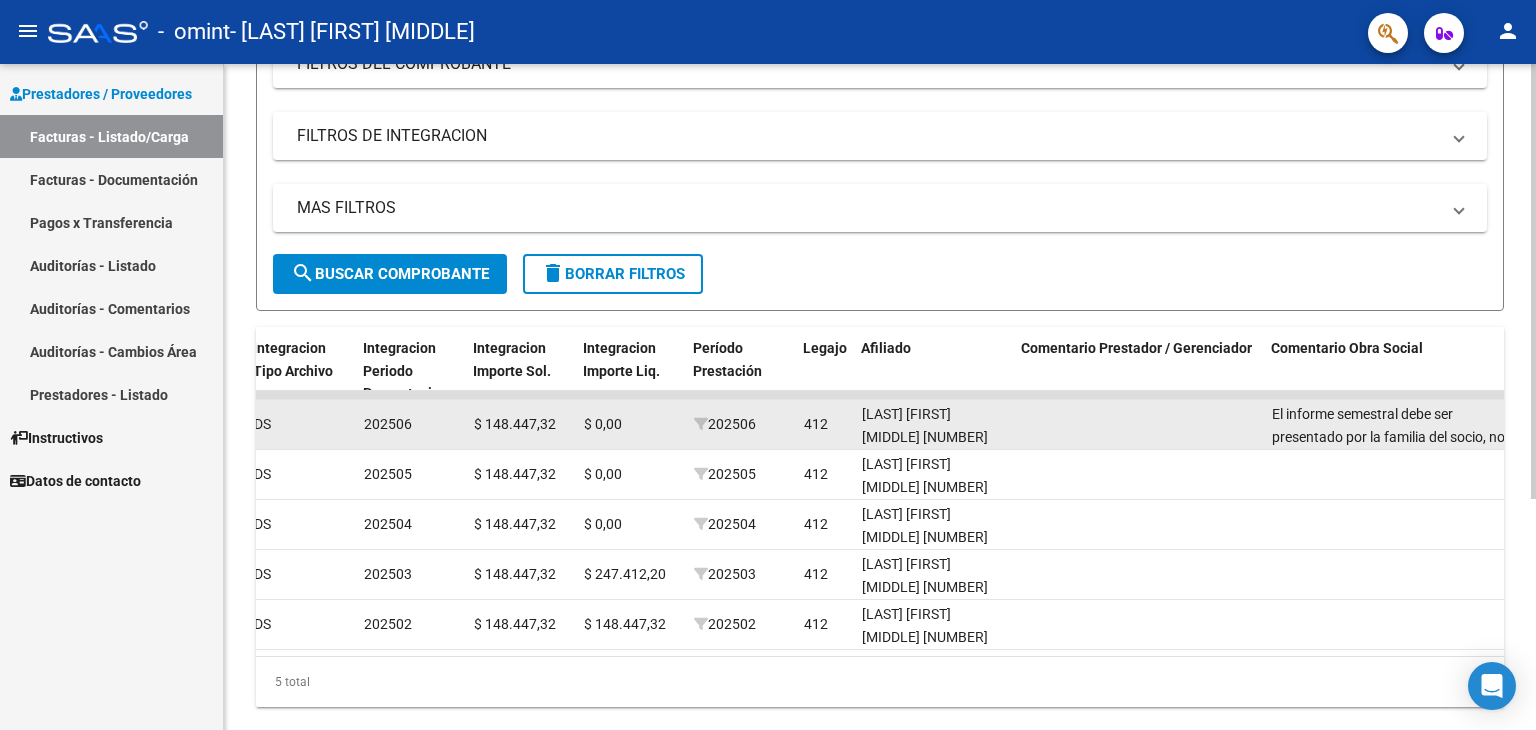 click on "[LAST] [FIRST] [MIDDLE] [NUMBER]" 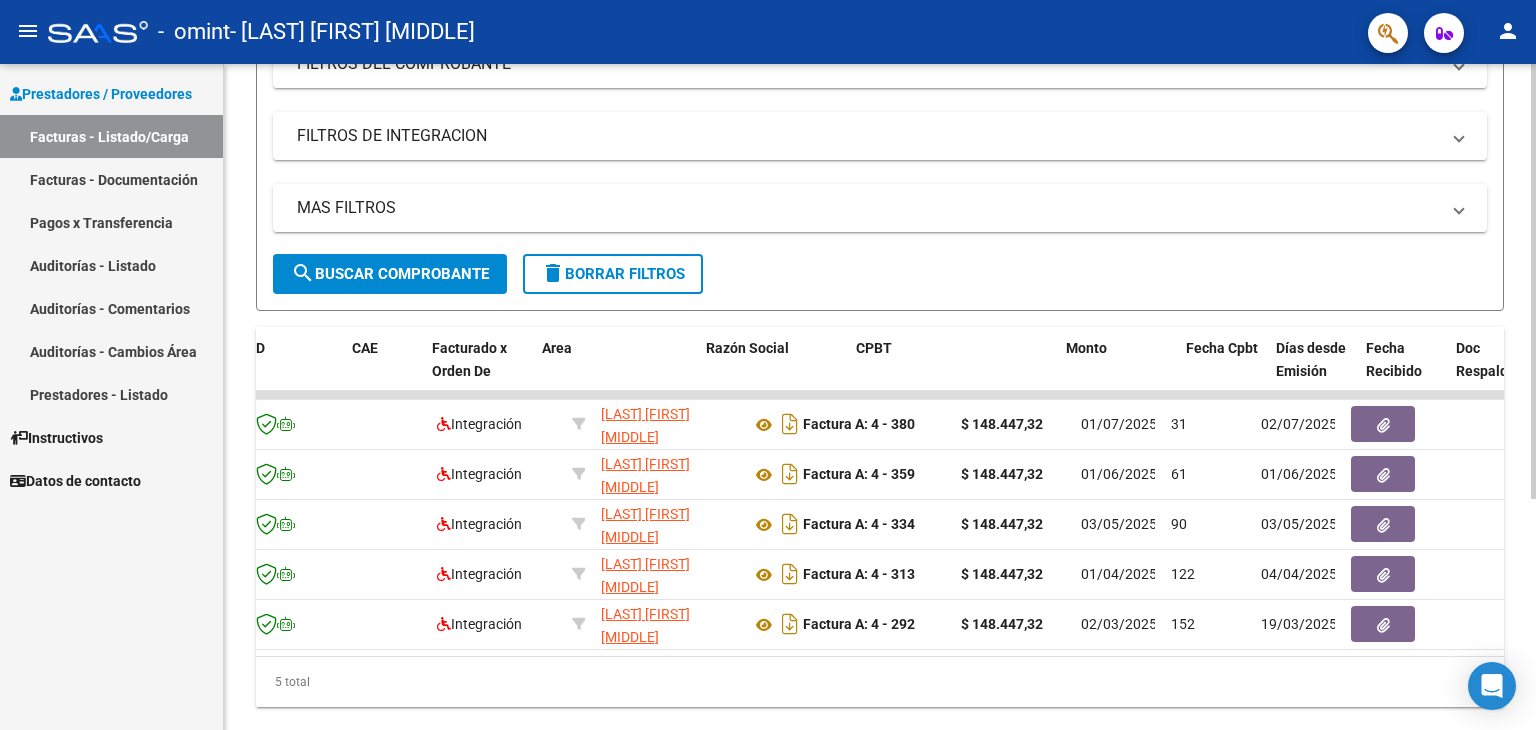 scroll, scrollTop: 0, scrollLeft: 47, axis: horizontal 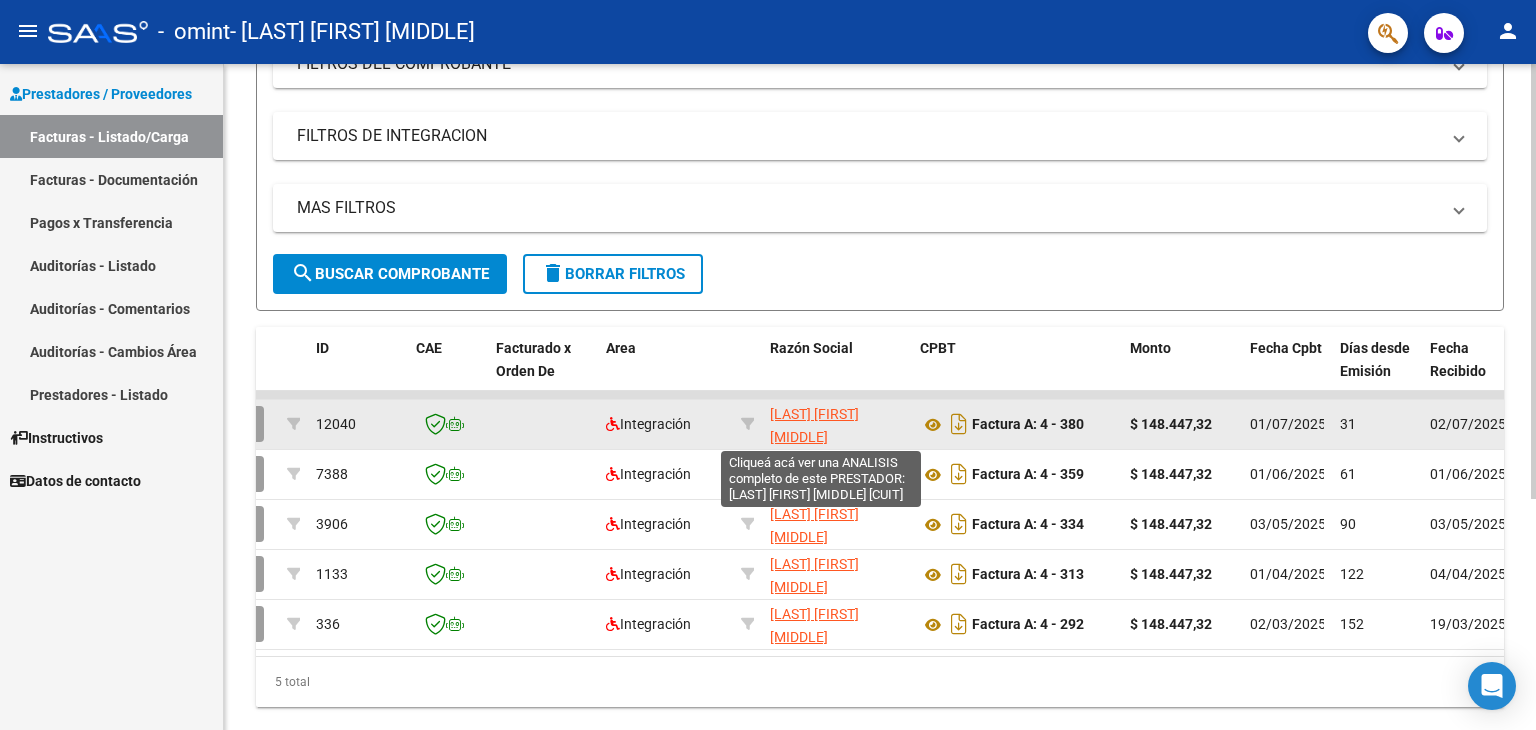 click on "[LAST] [FIRST] [MIDDLE]" 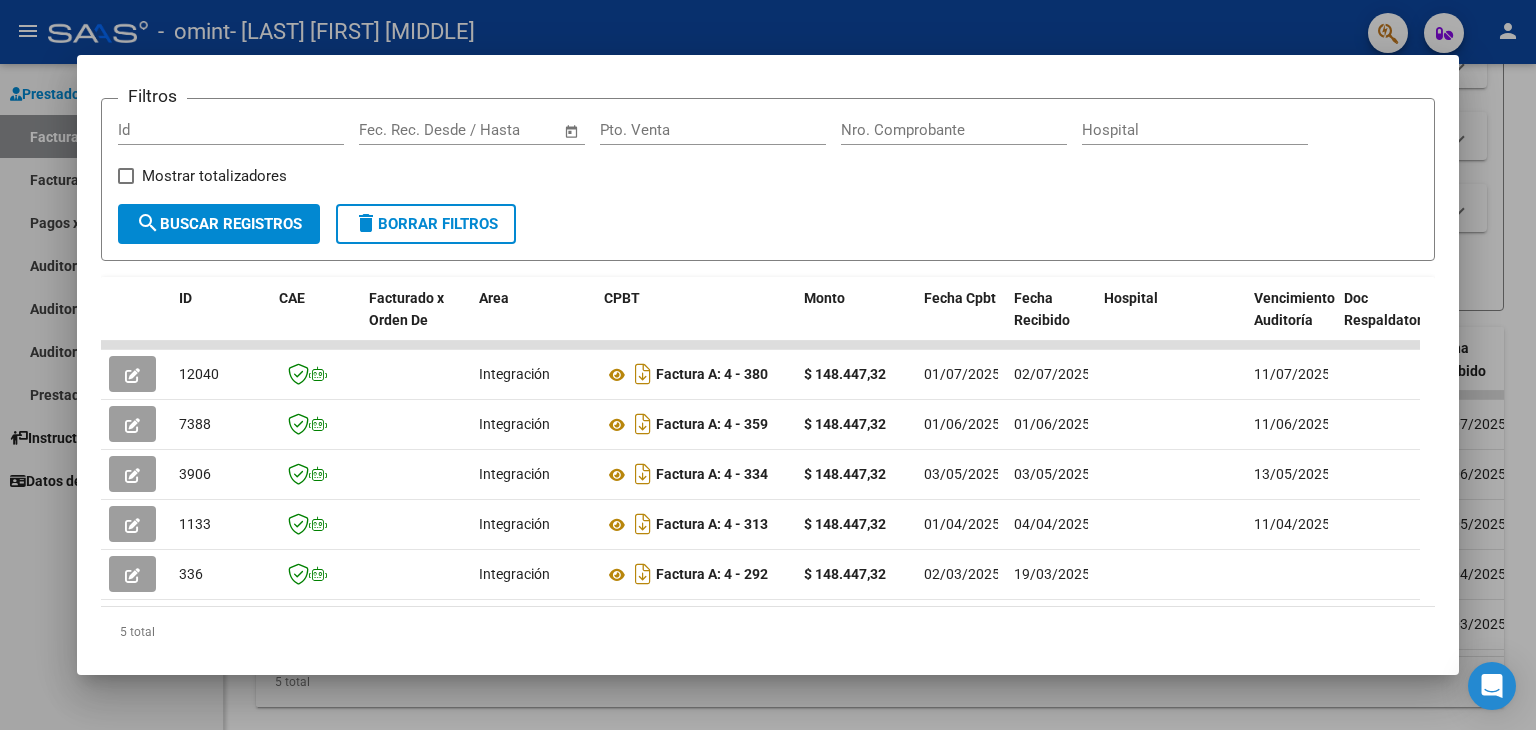 scroll, scrollTop: 300, scrollLeft: 0, axis: vertical 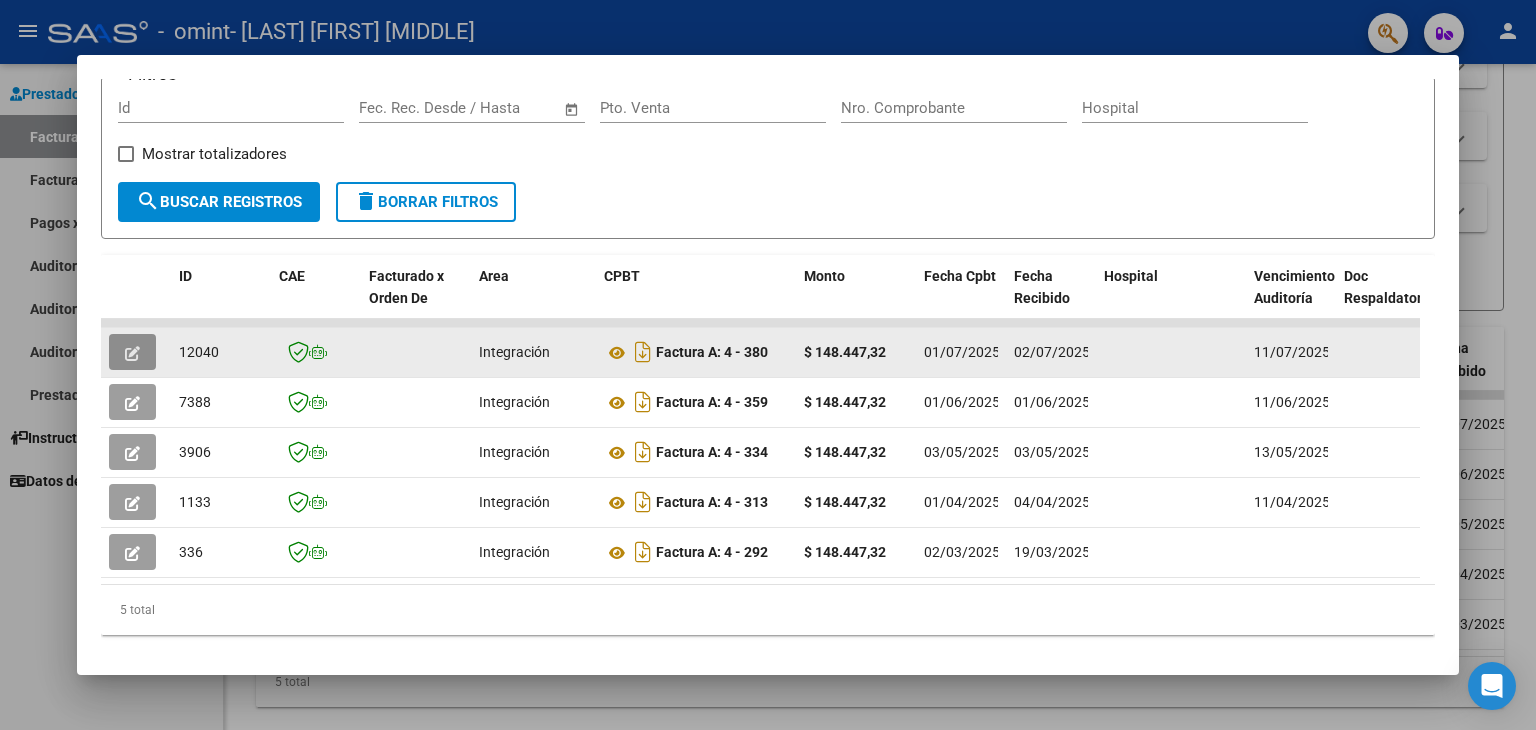 click 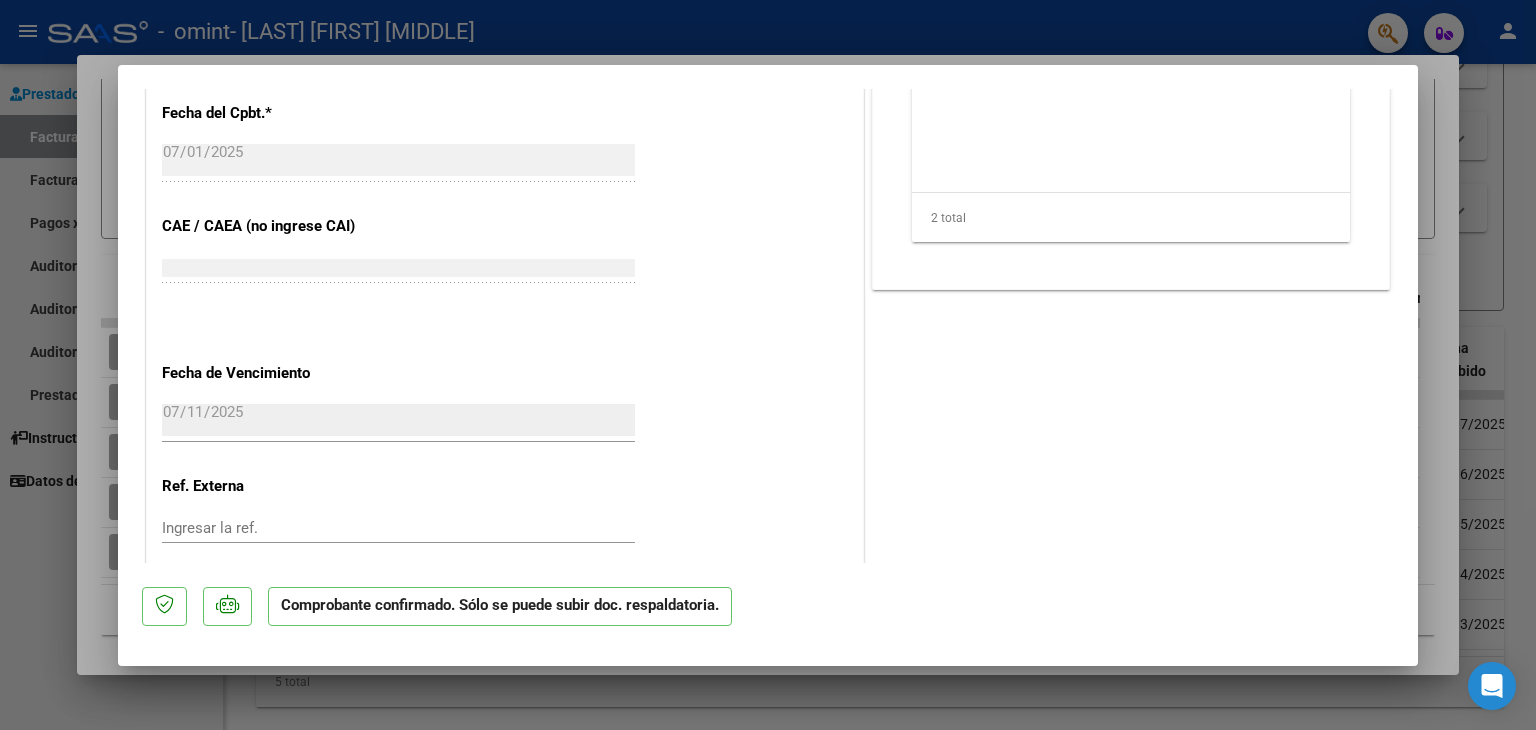 scroll, scrollTop: 1398, scrollLeft: 0, axis: vertical 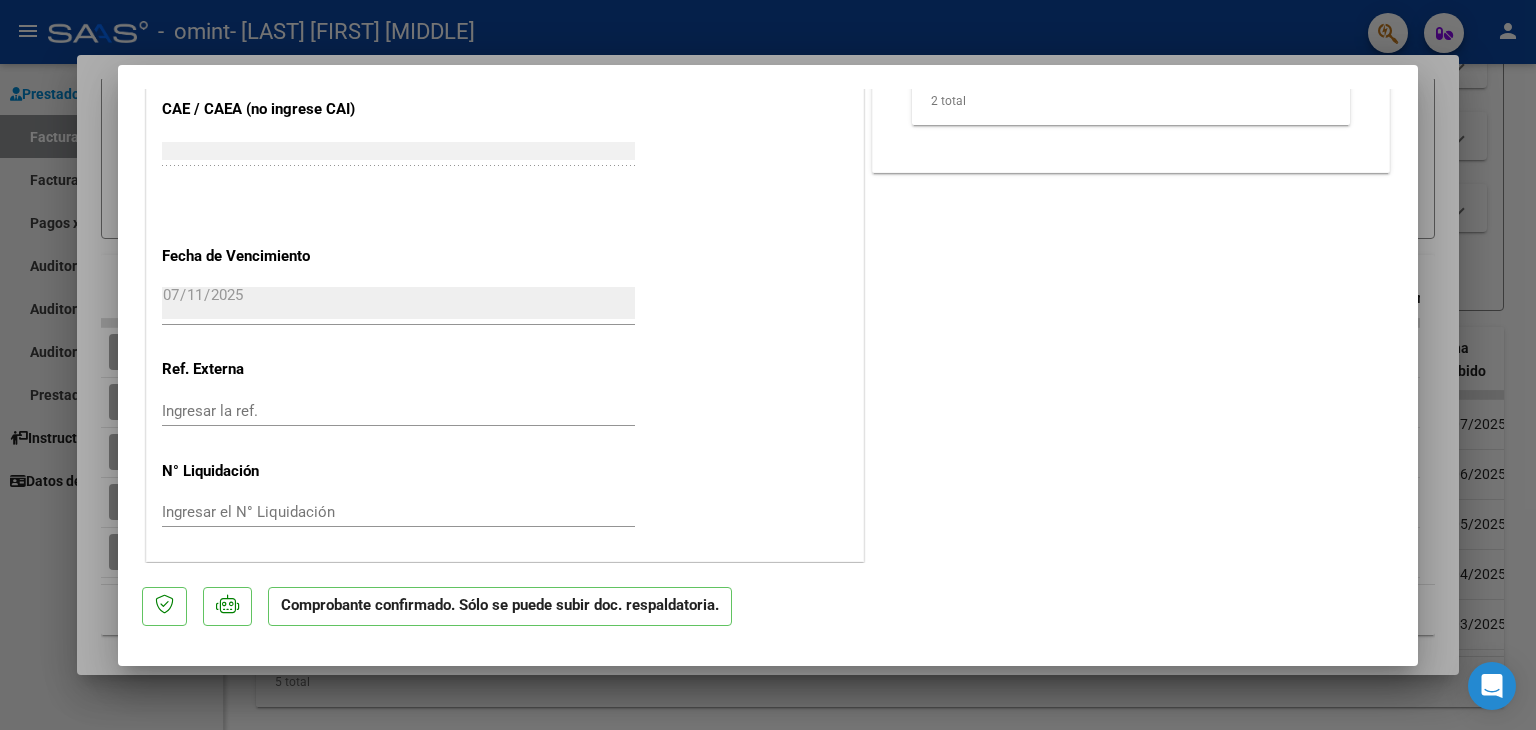 click at bounding box center (768, 365) 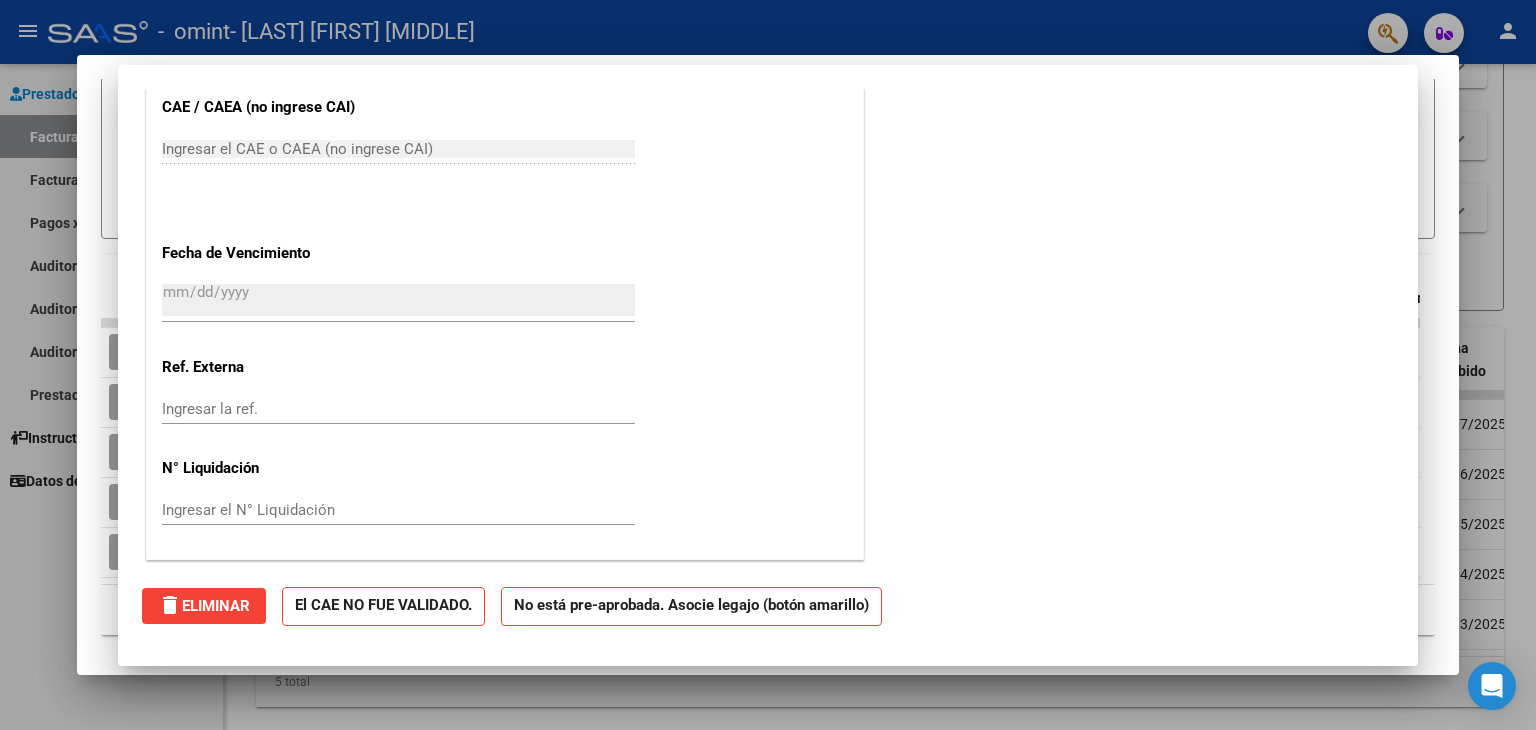 scroll, scrollTop: 0, scrollLeft: 0, axis: both 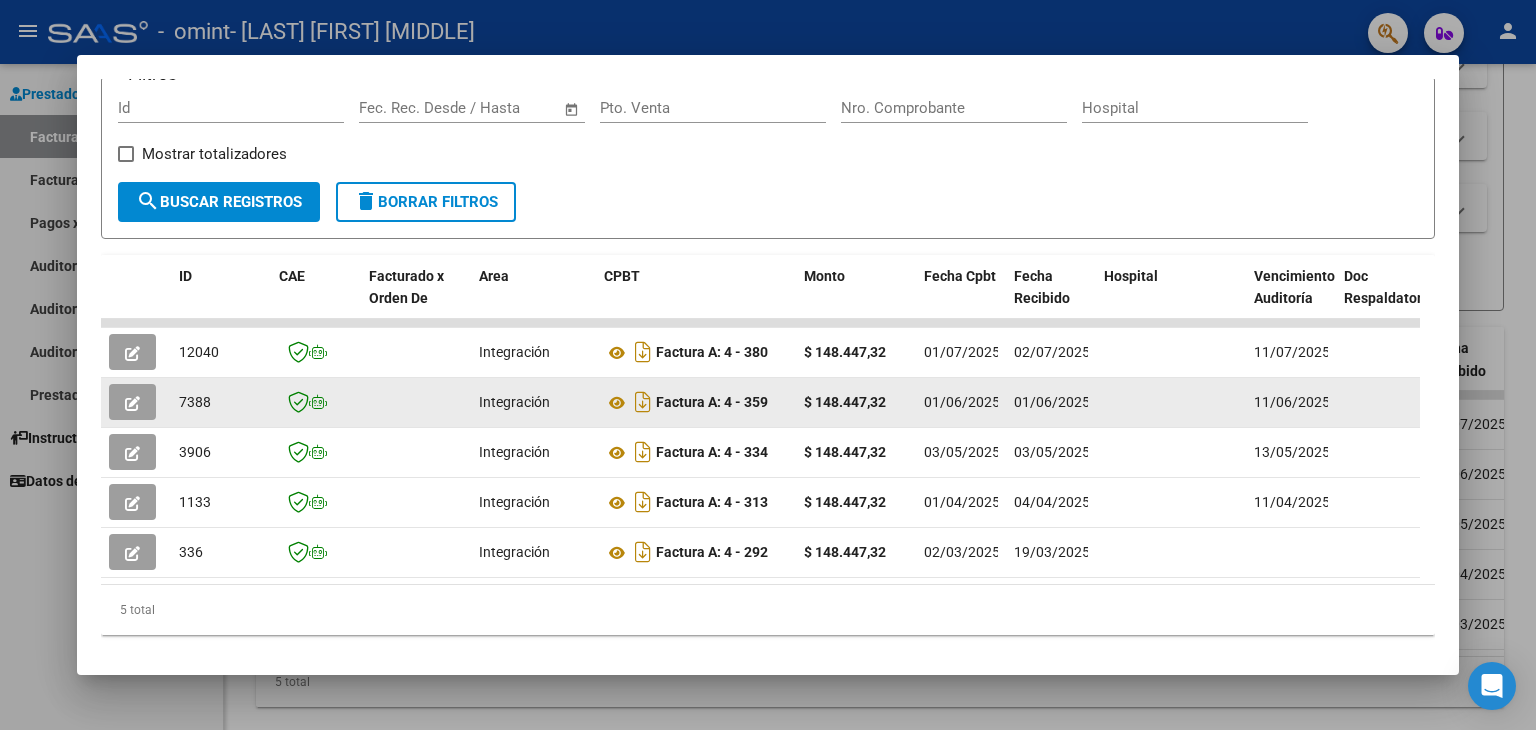 click 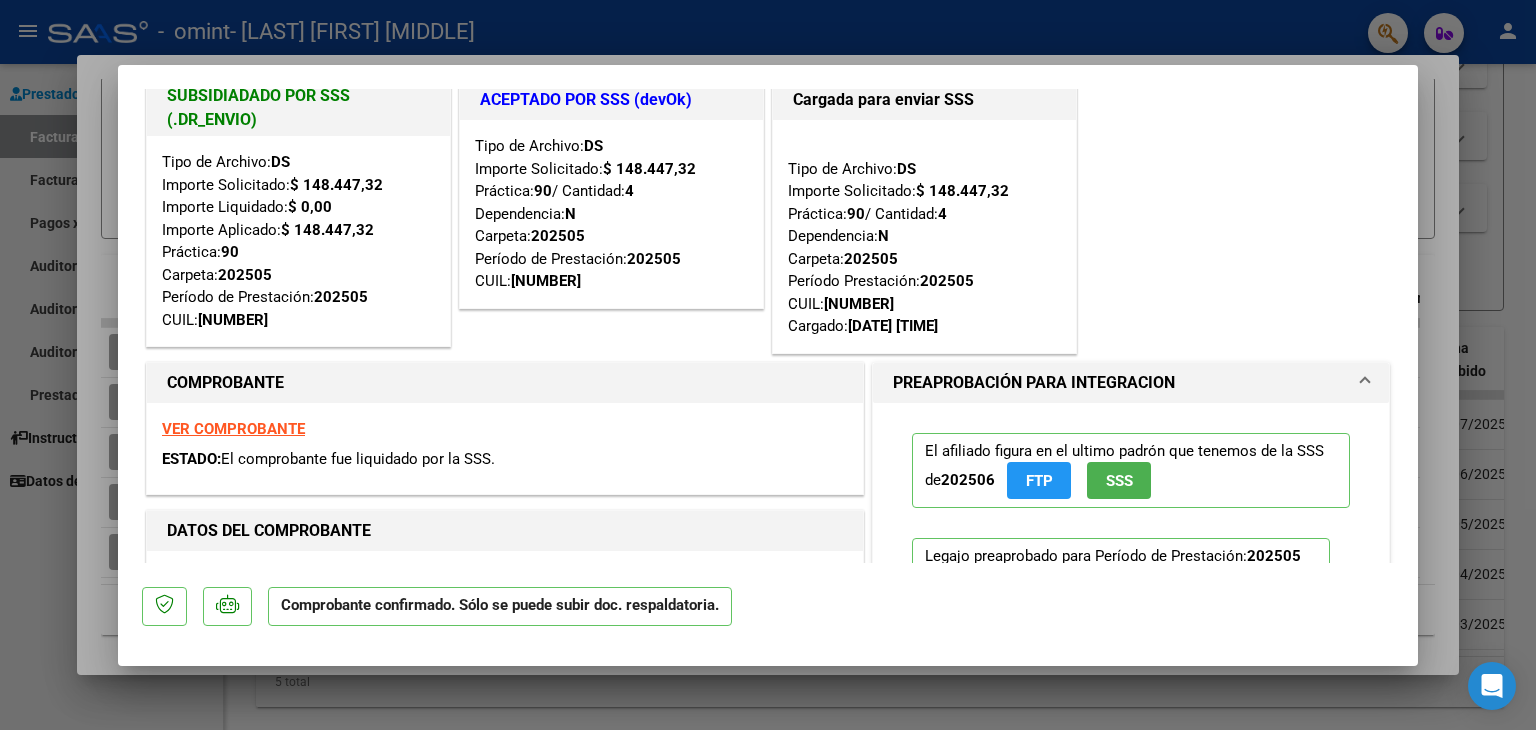 scroll, scrollTop: 0, scrollLeft: 0, axis: both 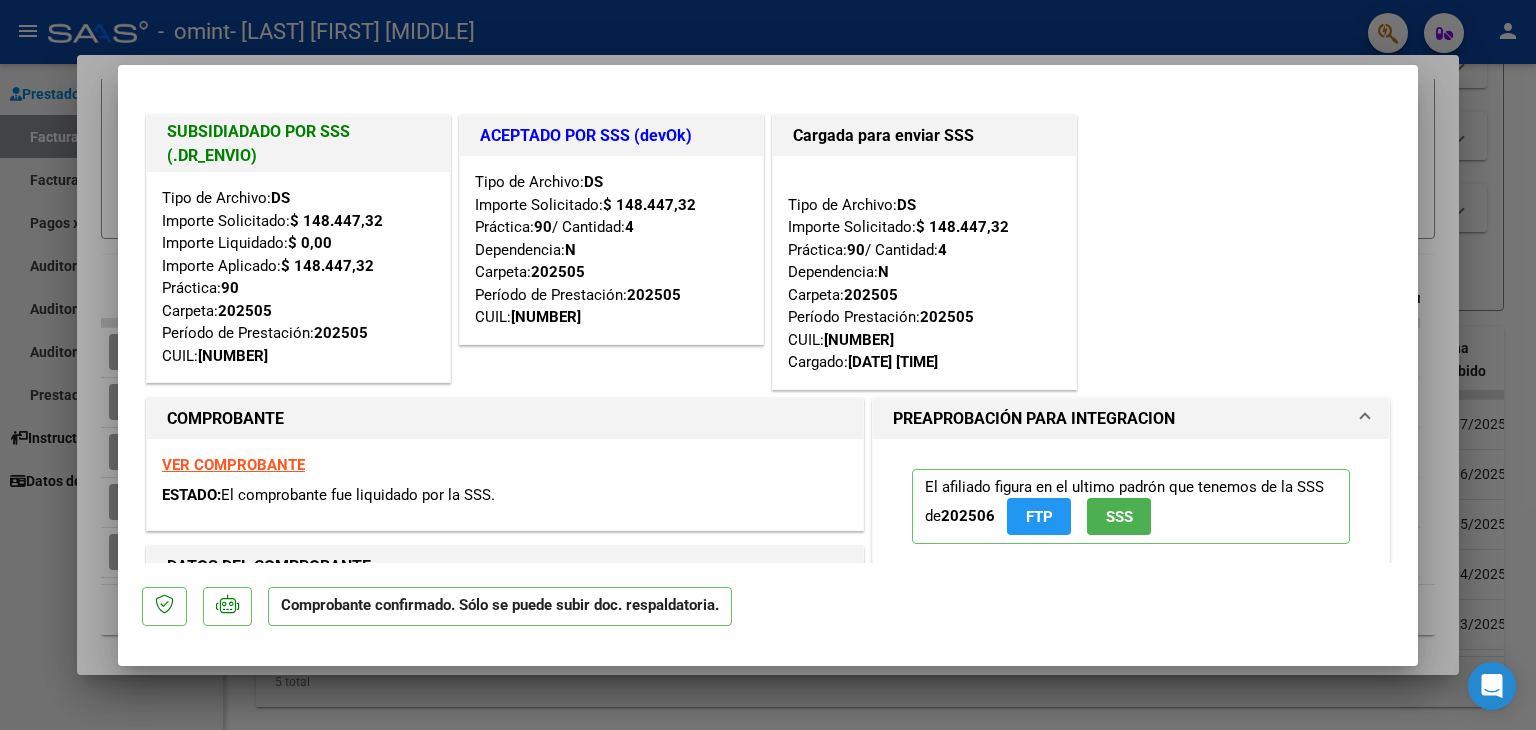 click at bounding box center (768, 365) 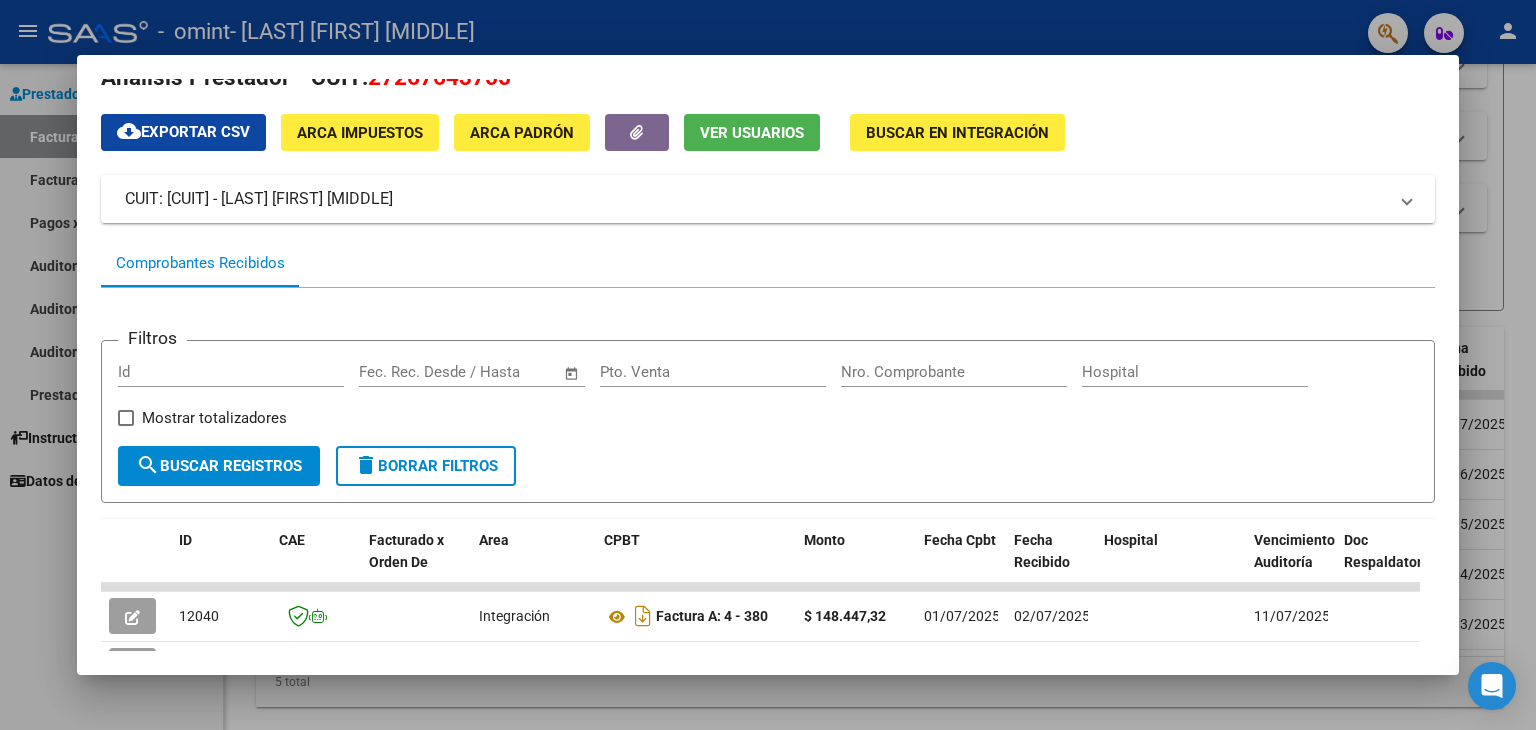 scroll, scrollTop: 0, scrollLeft: 0, axis: both 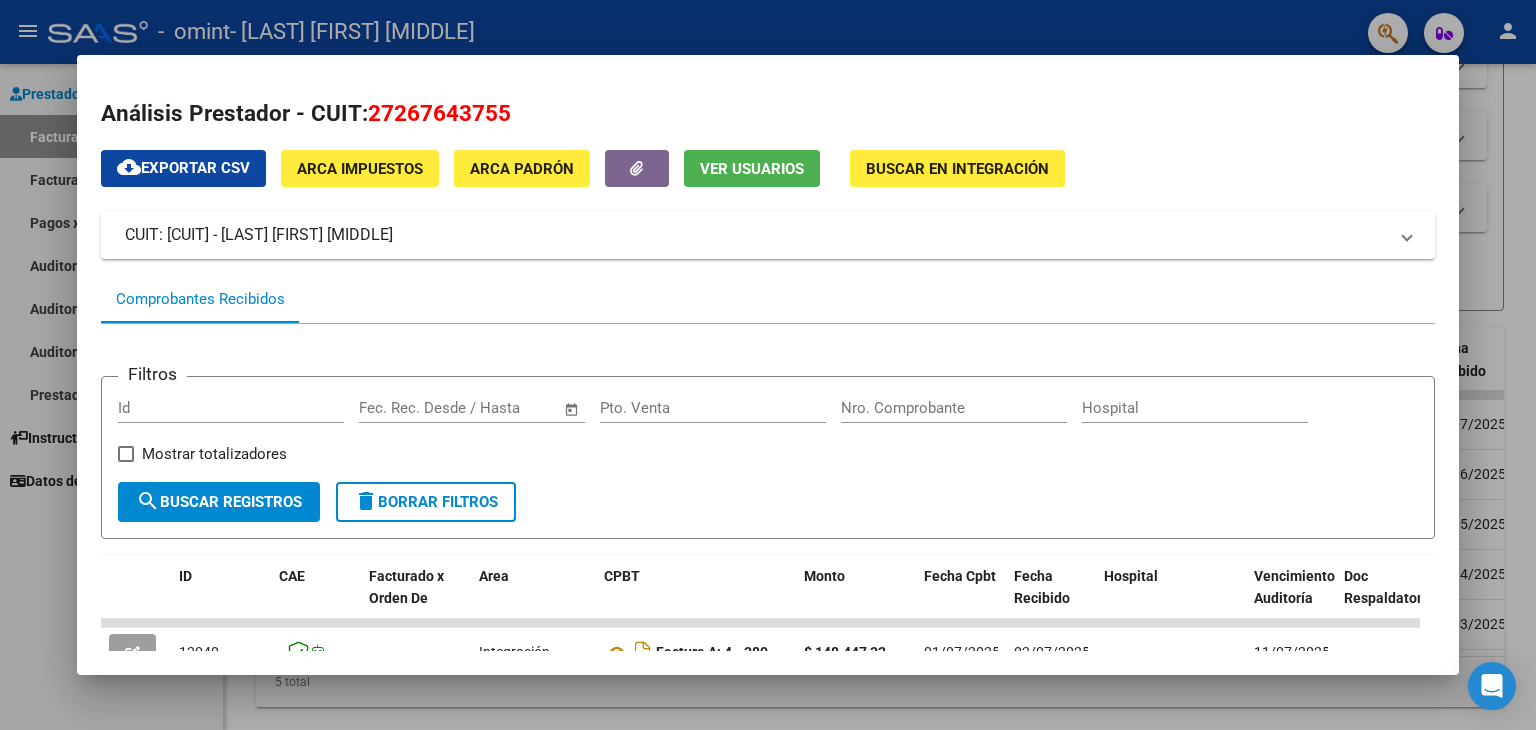 click at bounding box center (768, 365) 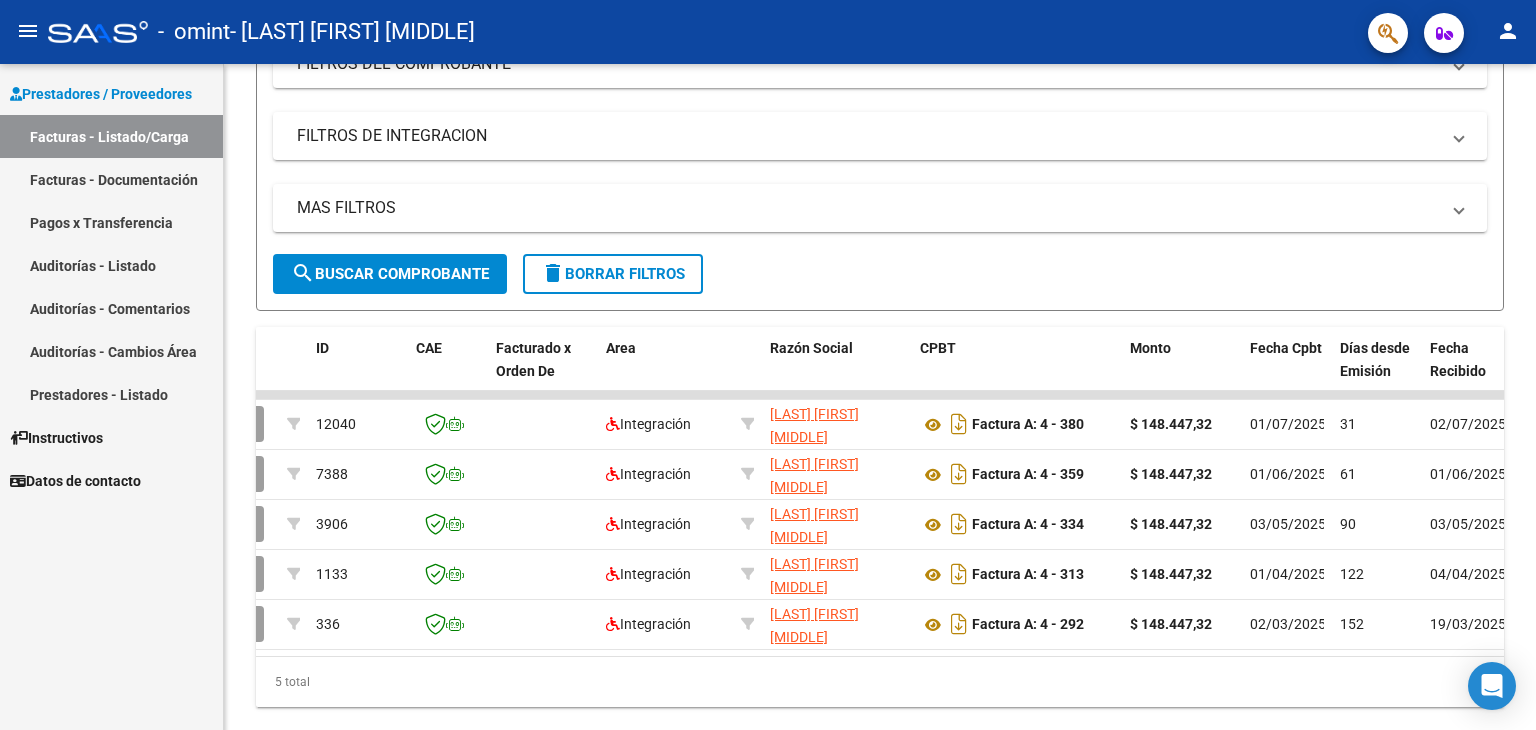click on "Facturas - Listado/Carga" at bounding box center (111, 136) 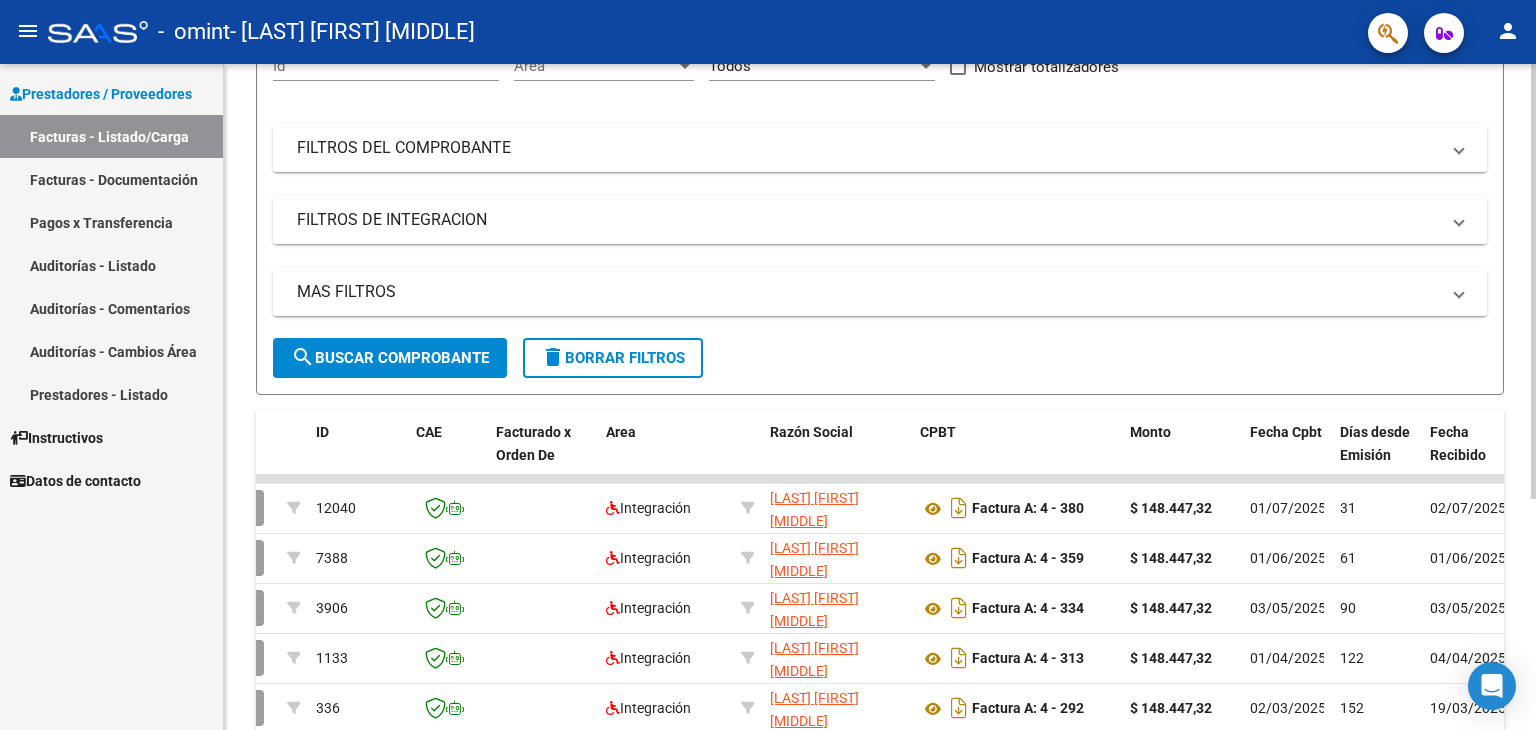 scroll, scrollTop: 0, scrollLeft: 0, axis: both 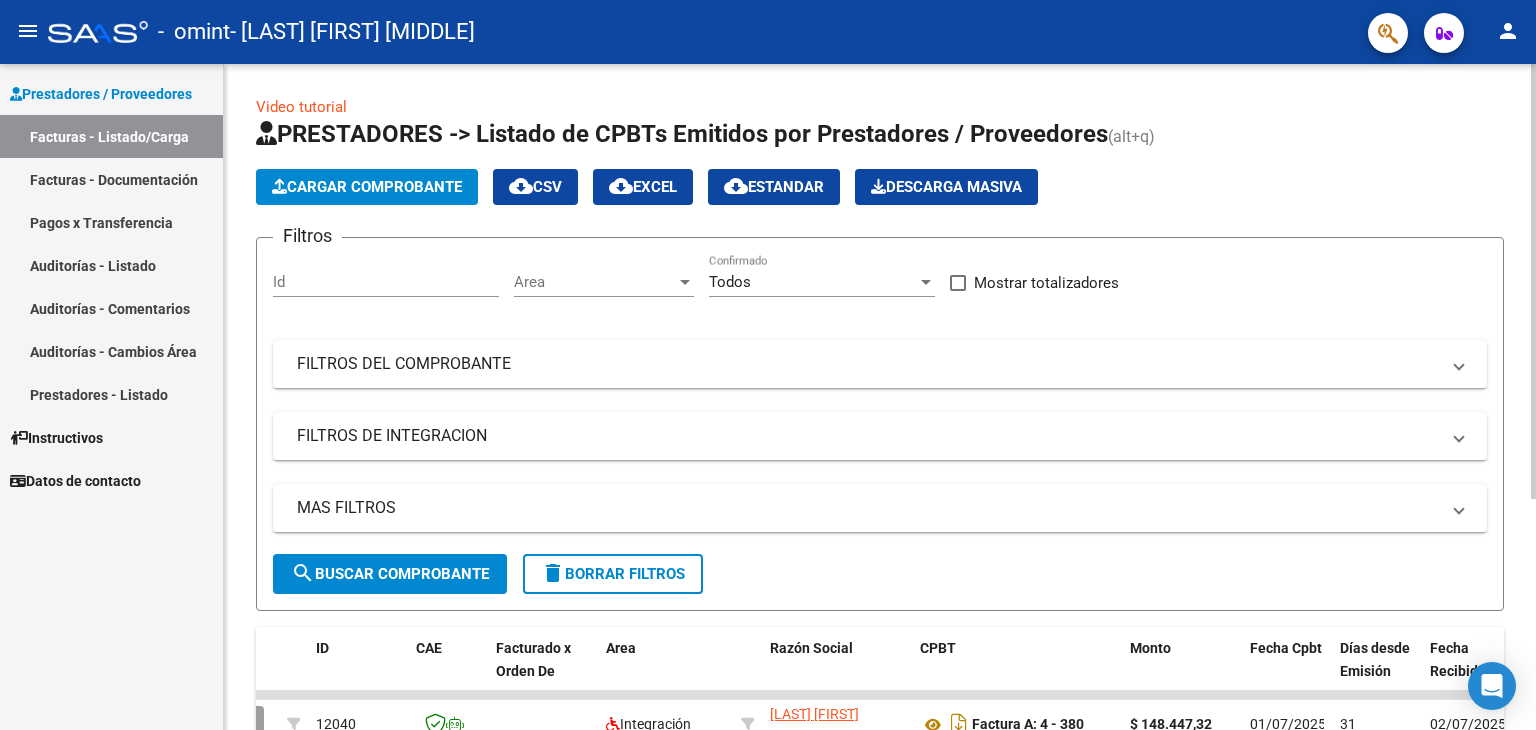 click on "Cargar Comprobante" 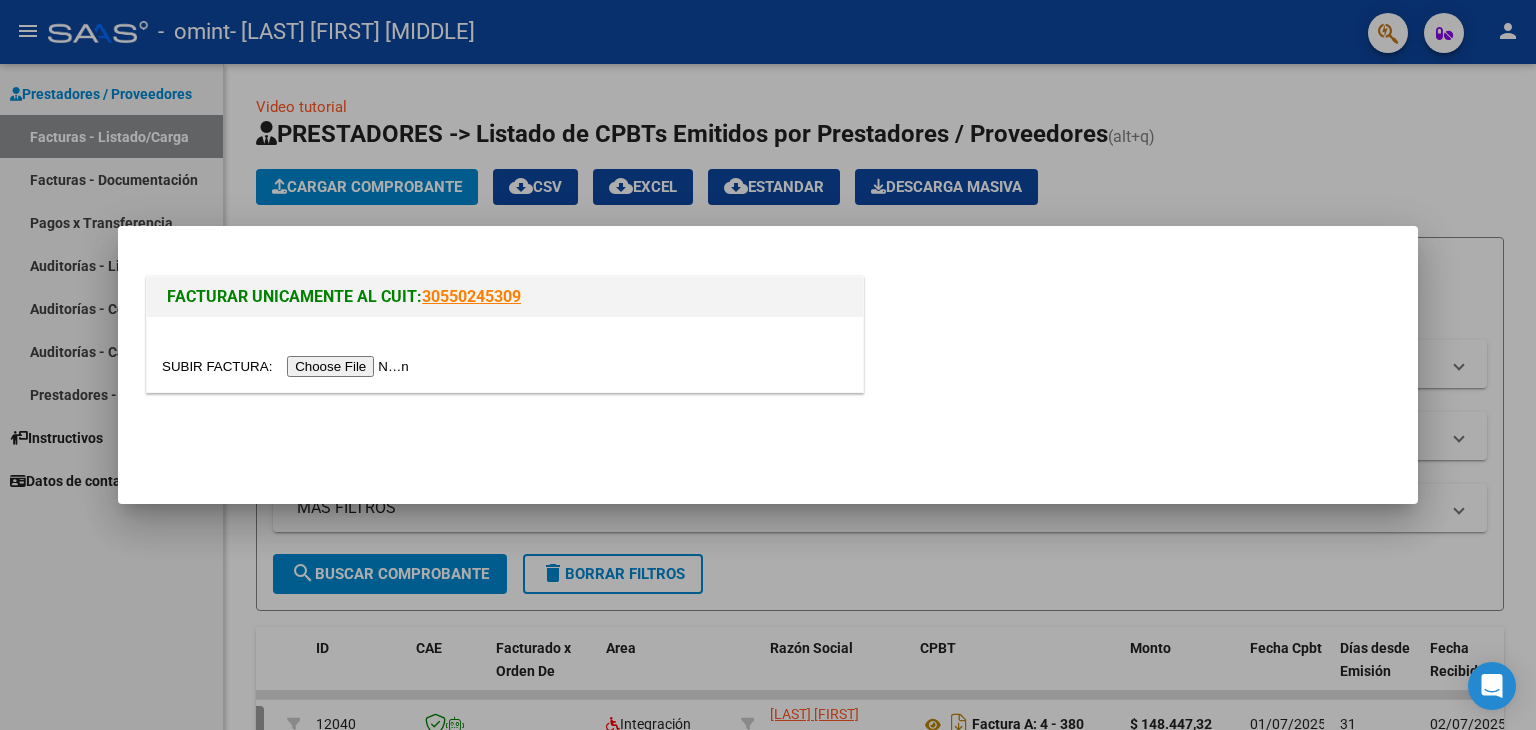 click at bounding box center [288, 366] 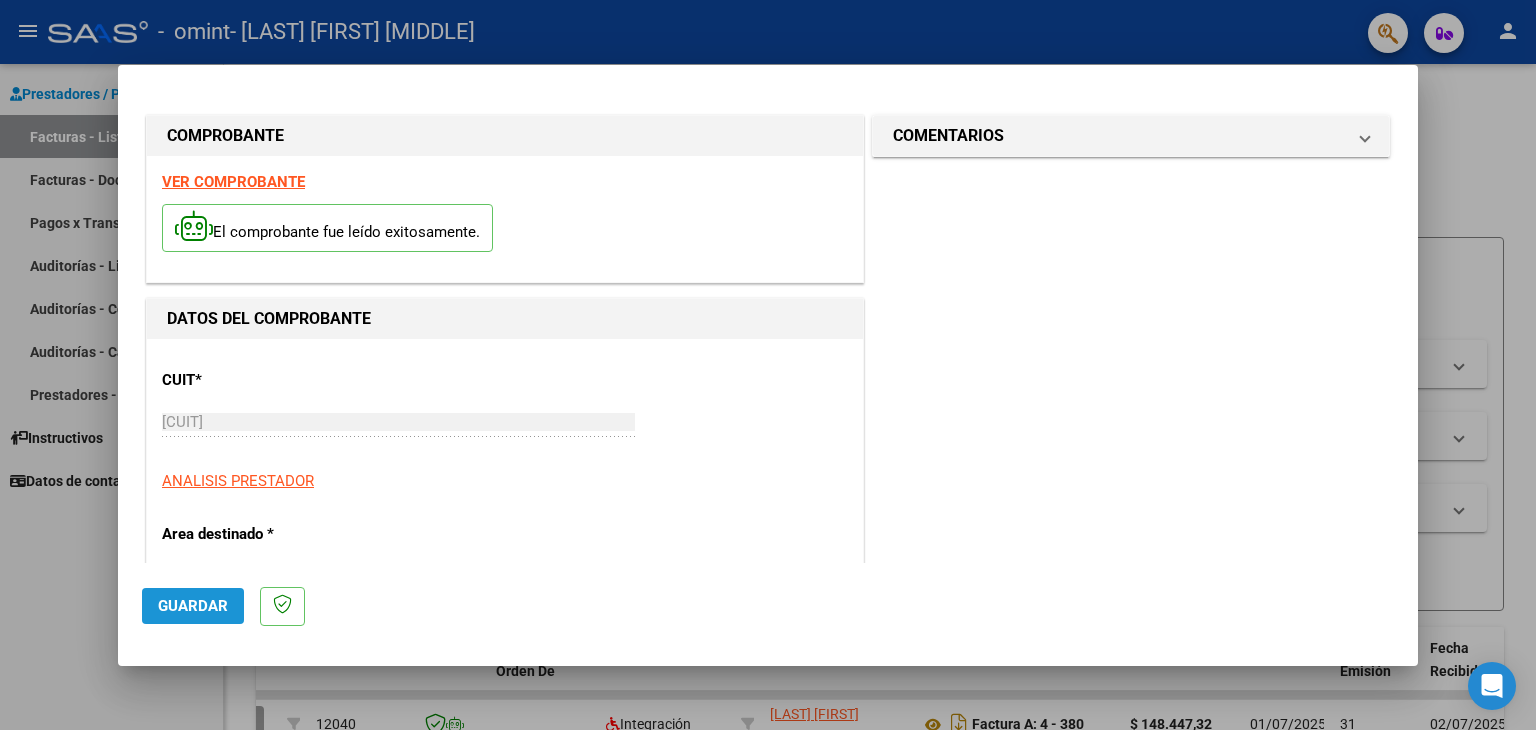 click on "Guardar" 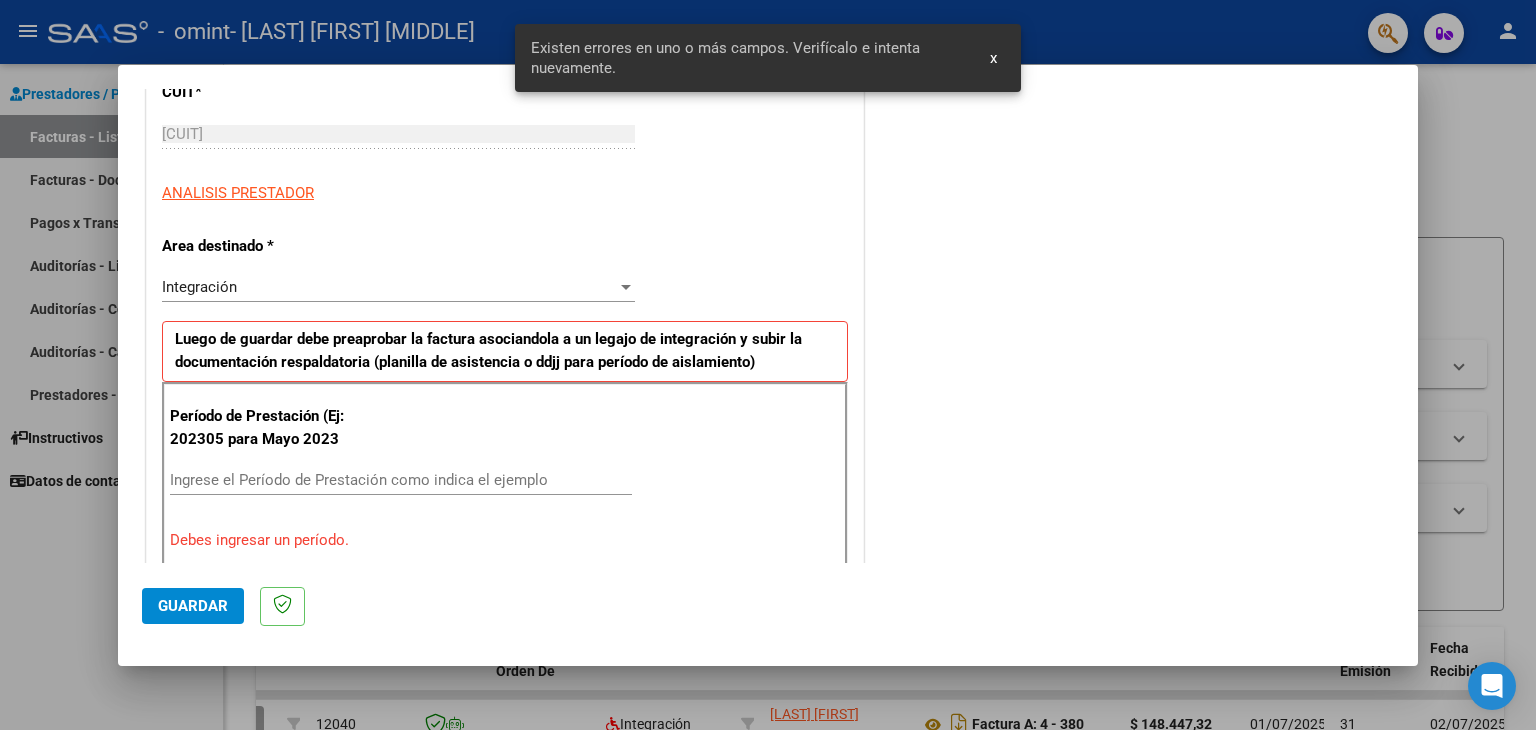 scroll, scrollTop: 420, scrollLeft: 0, axis: vertical 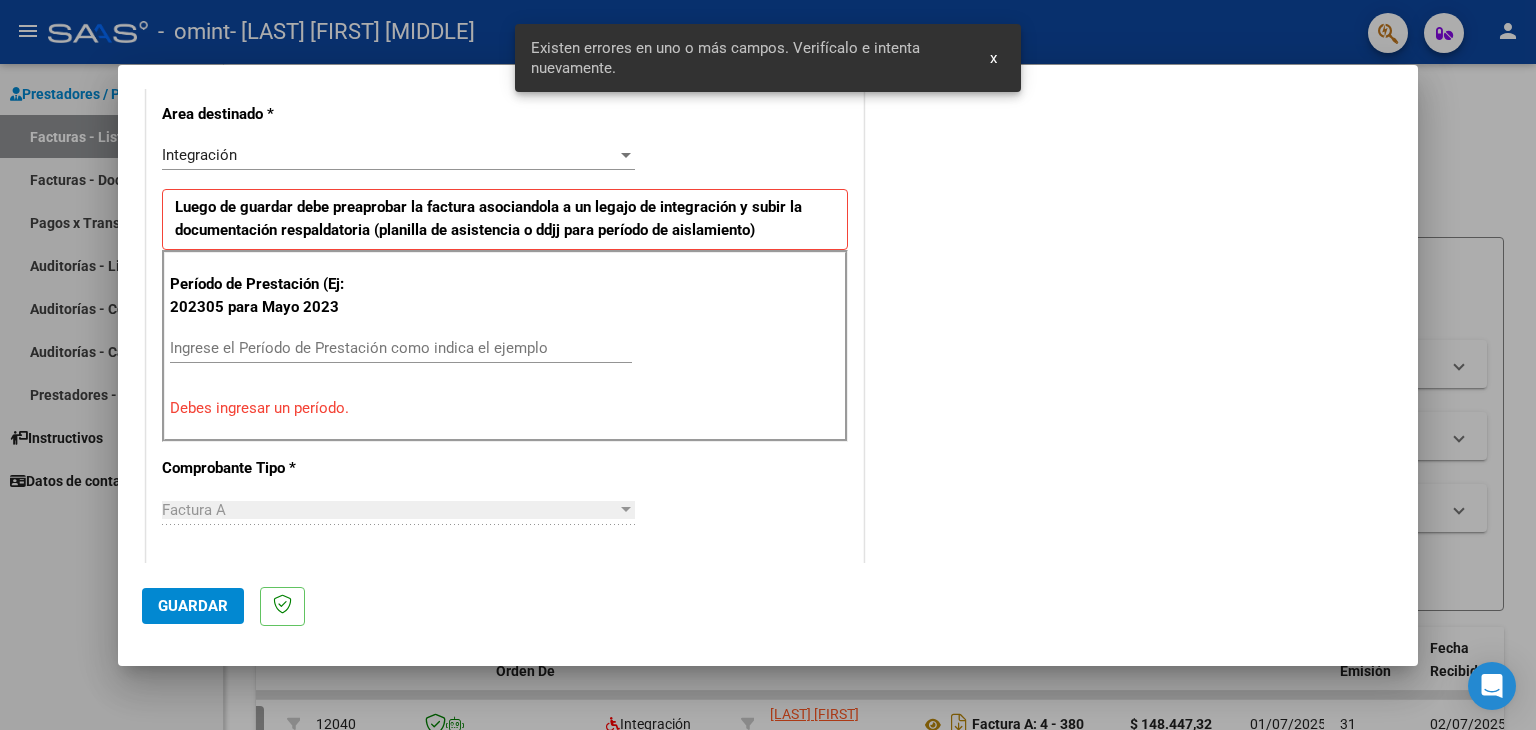 click on "Ingrese el Período de Prestación como indica el ejemplo" at bounding box center (401, 348) 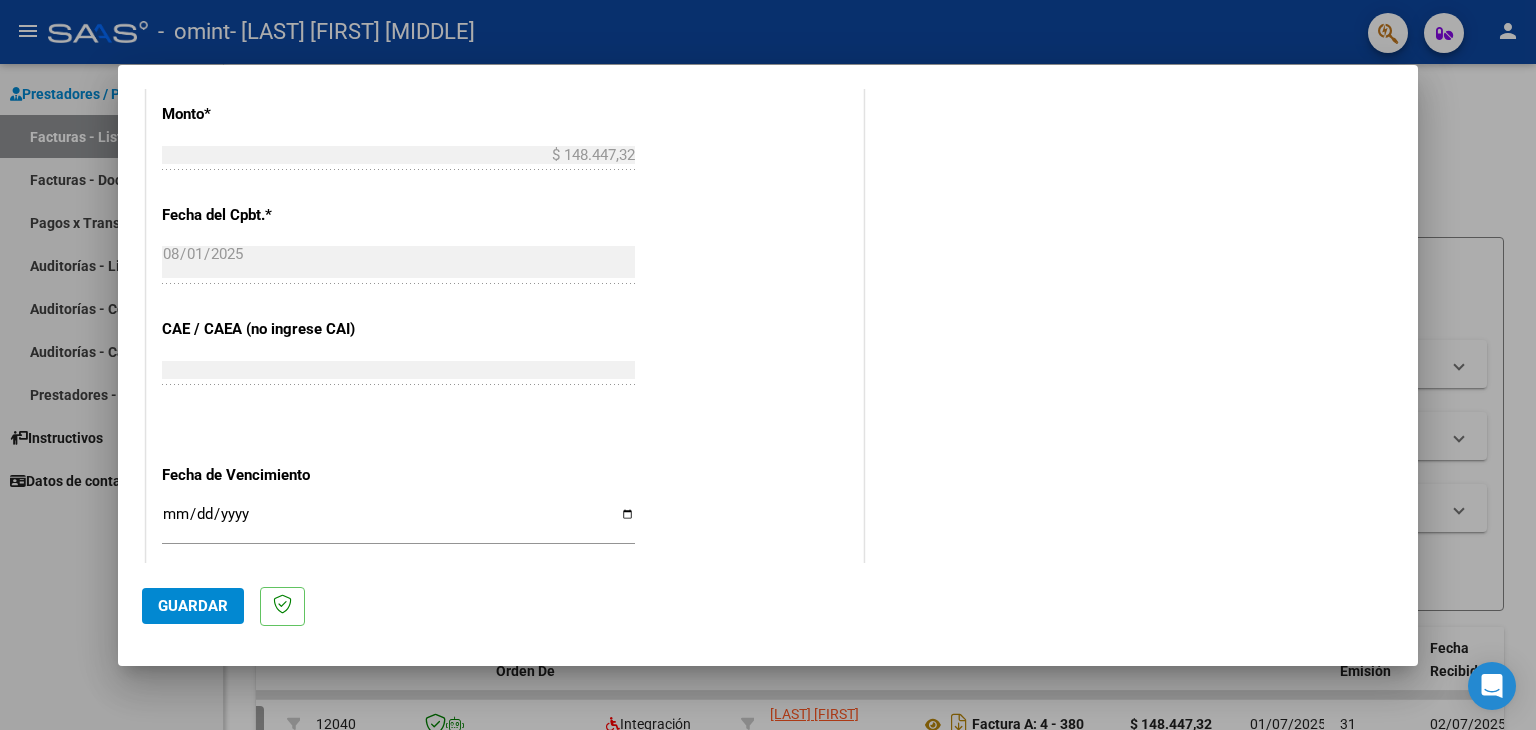 scroll, scrollTop: 1120, scrollLeft: 0, axis: vertical 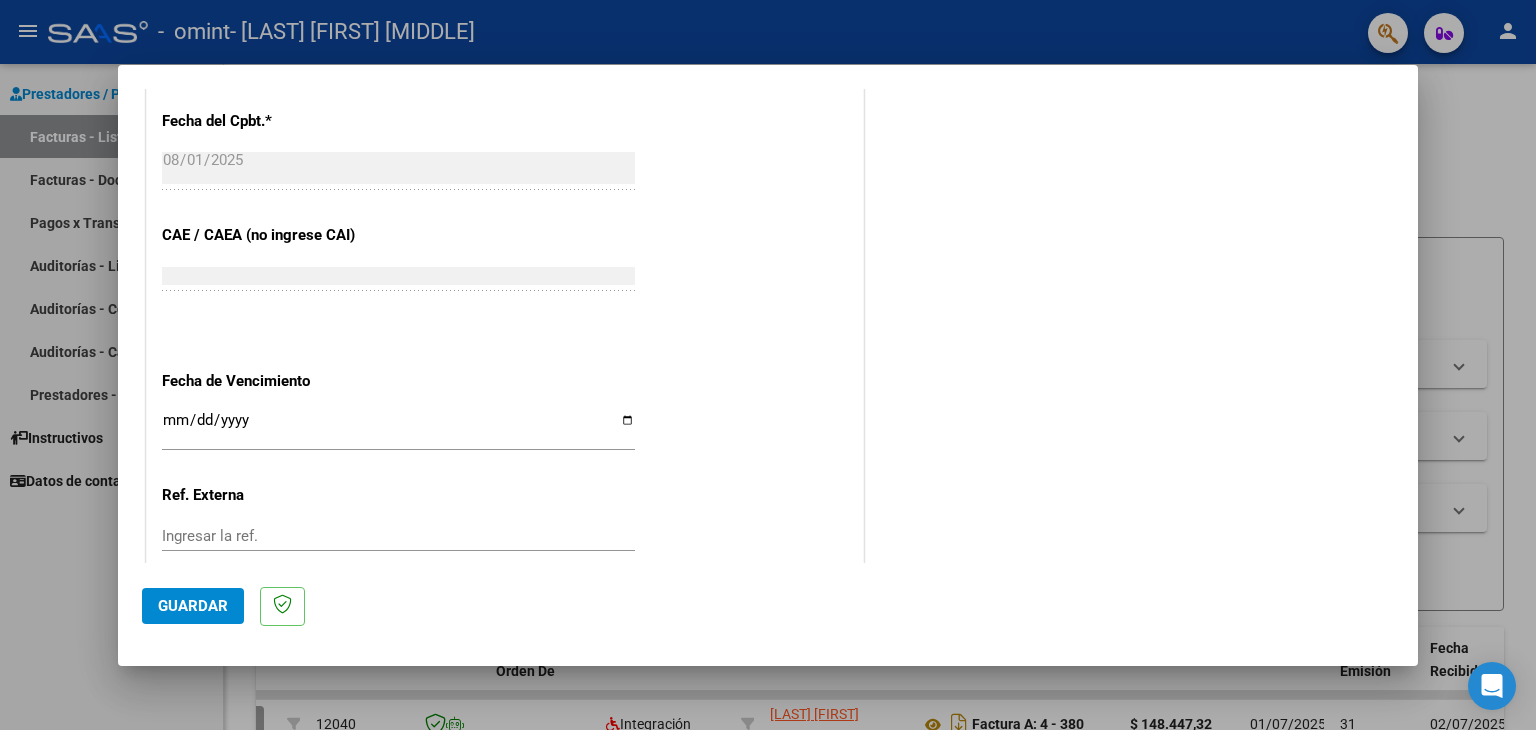 type on "202507" 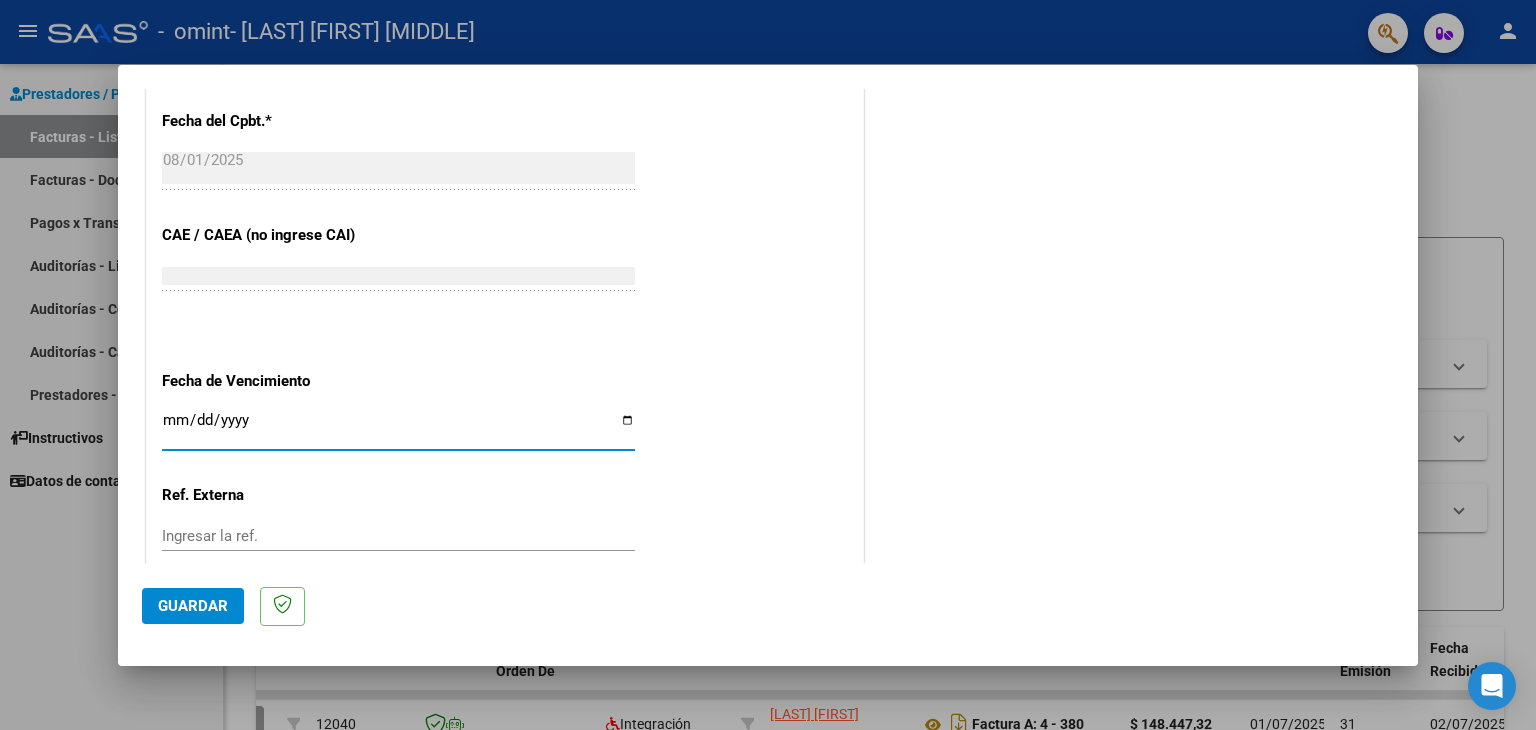 type on "2025-08-11" 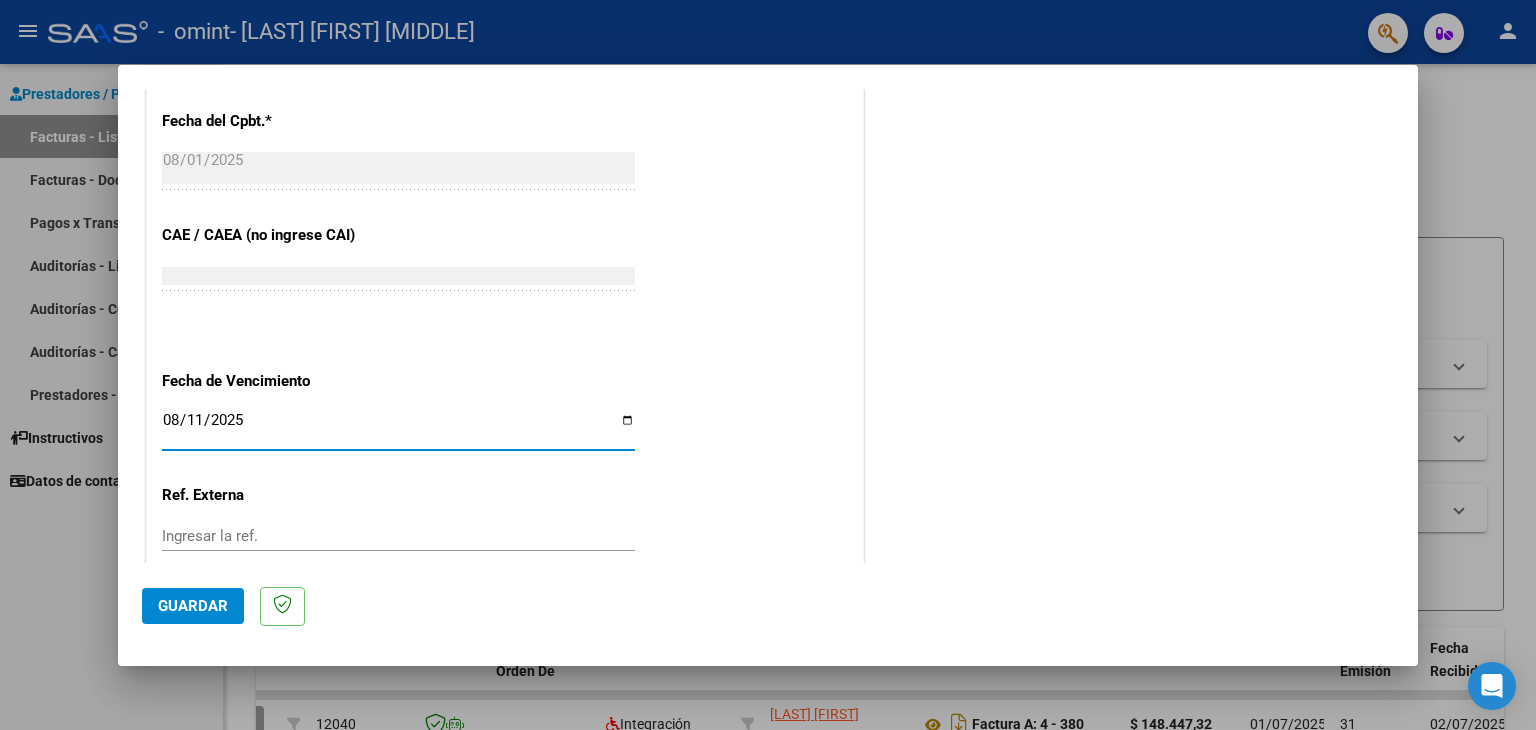click on "2025-08-11" at bounding box center [398, 428] 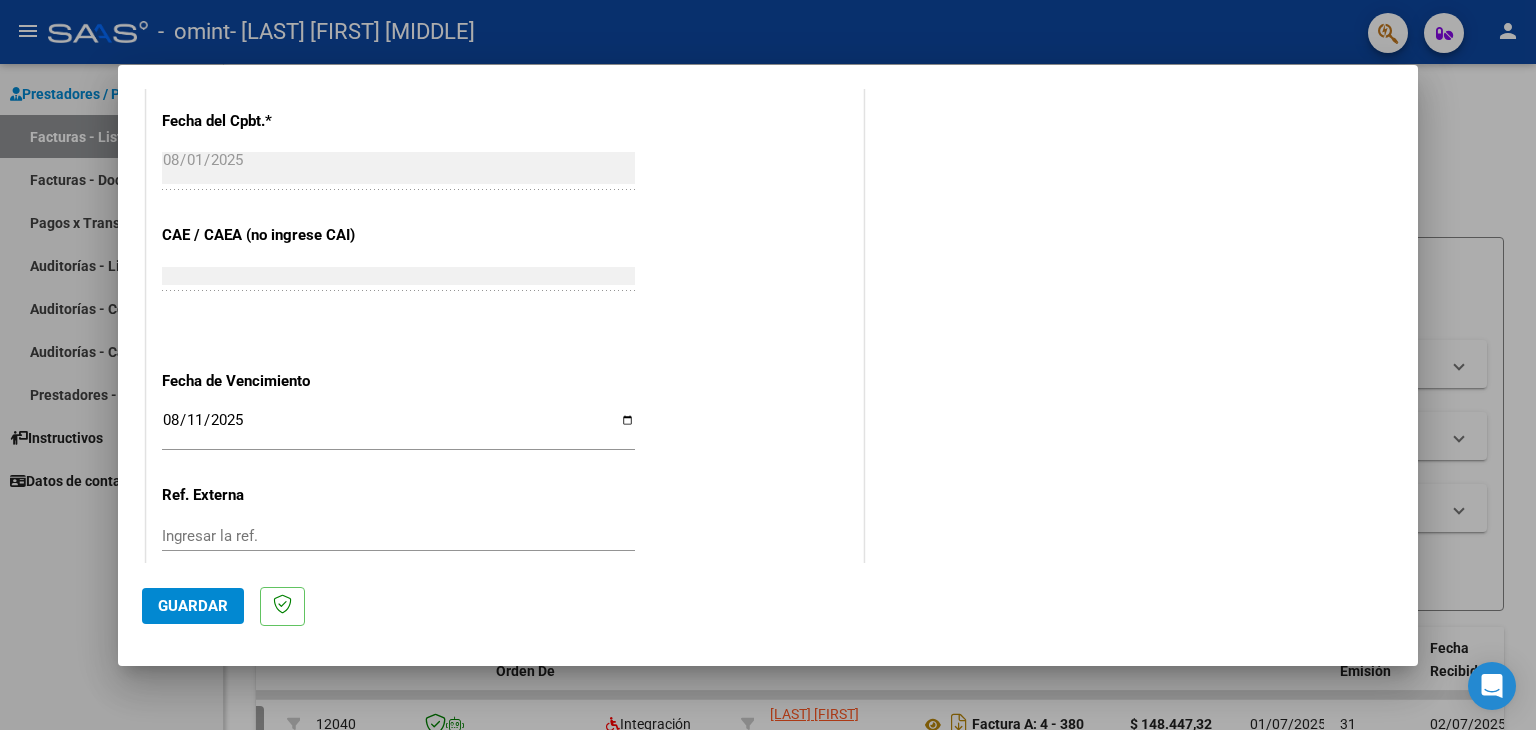scroll, scrollTop: 1245, scrollLeft: 0, axis: vertical 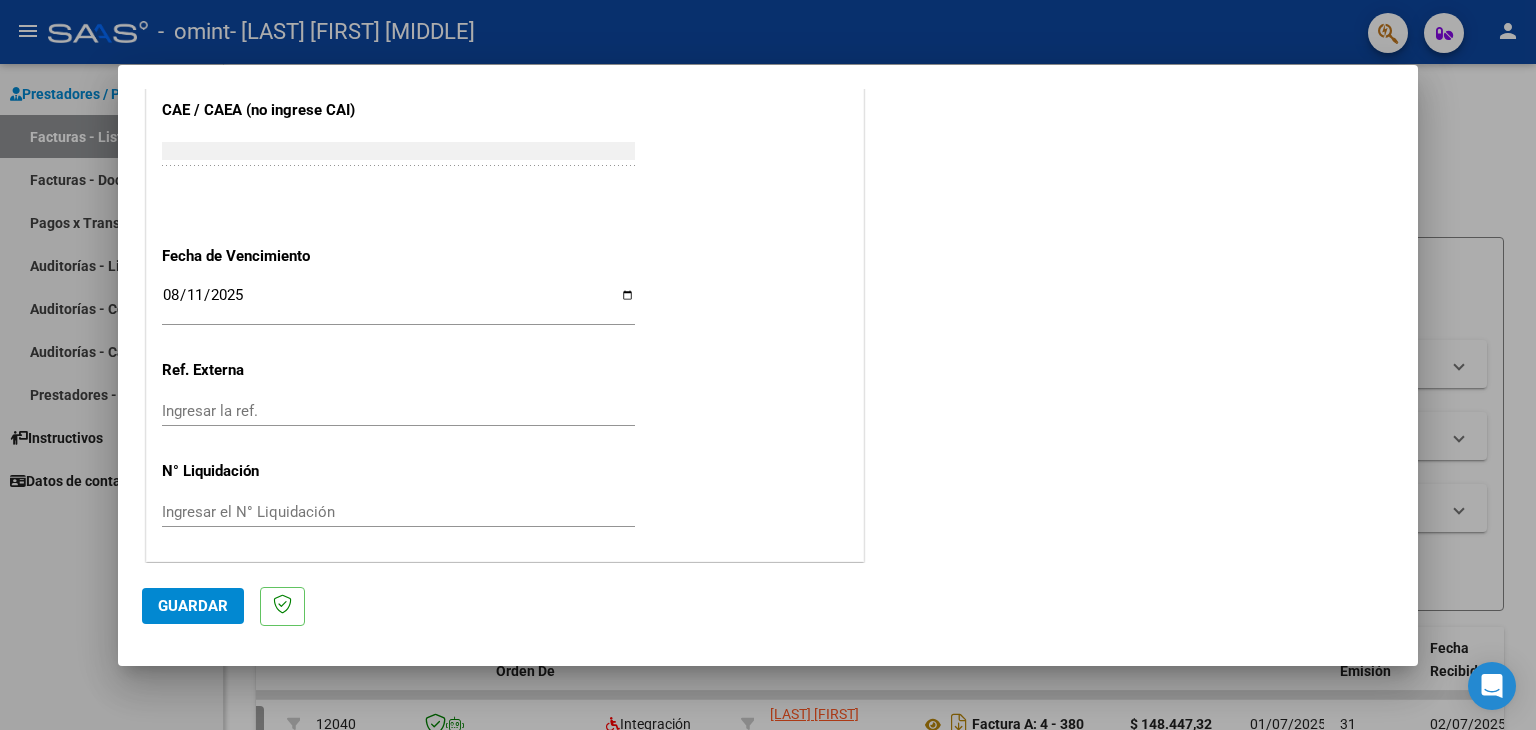 click on "Guardar" 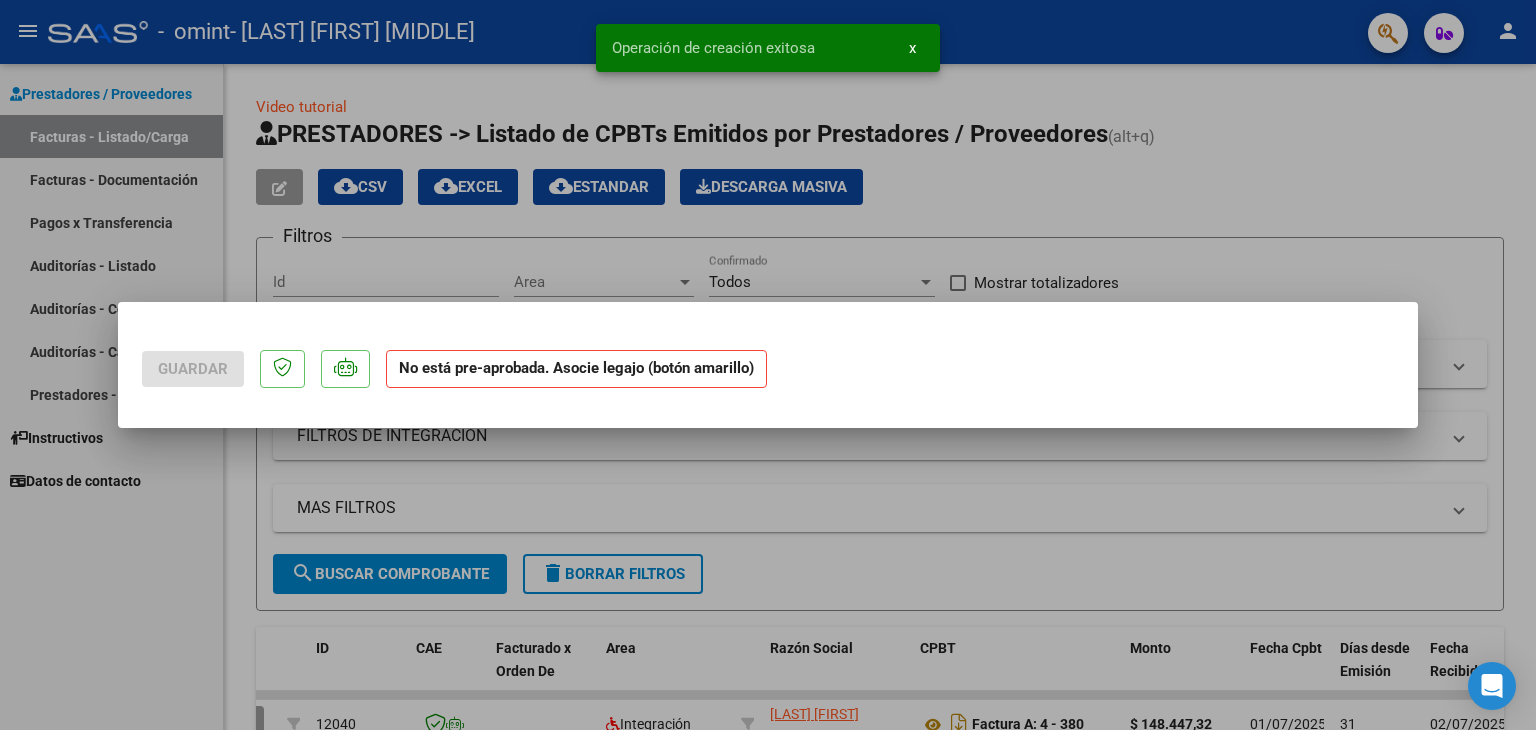 scroll, scrollTop: 0, scrollLeft: 0, axis: both 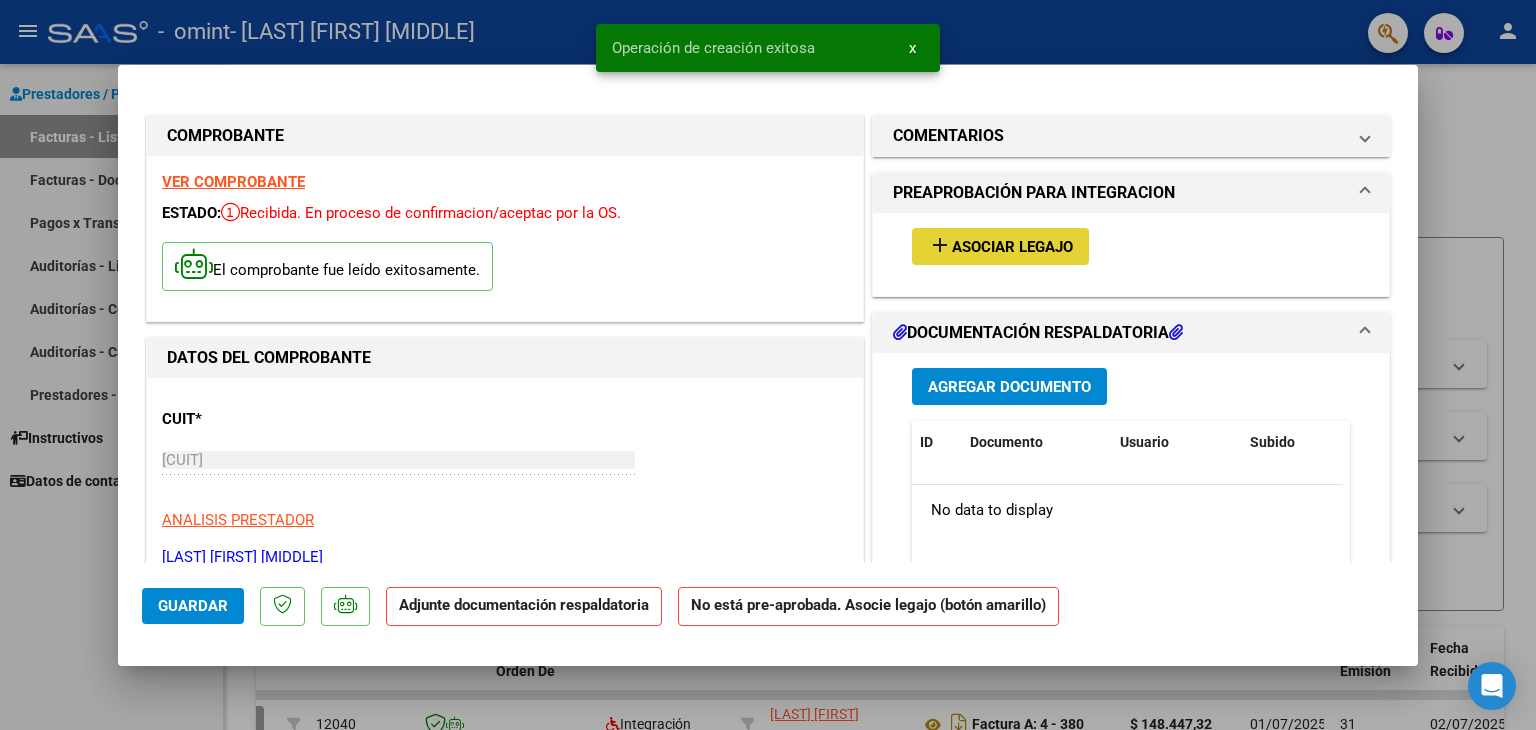 click on "Asociar Legajo" at bounding box center (1012, 247) 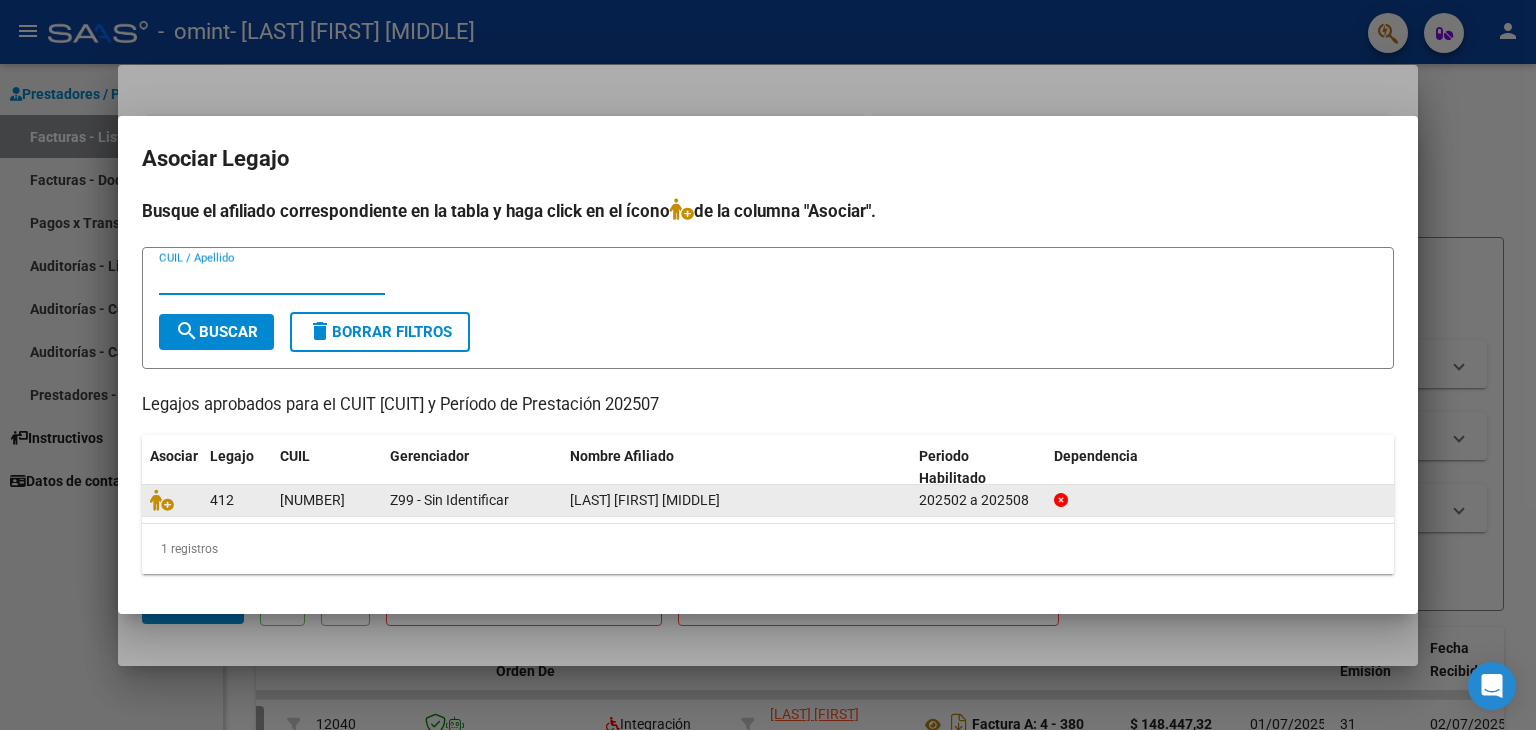 click on "[LAST] [FIRST] [MIDDLE]" 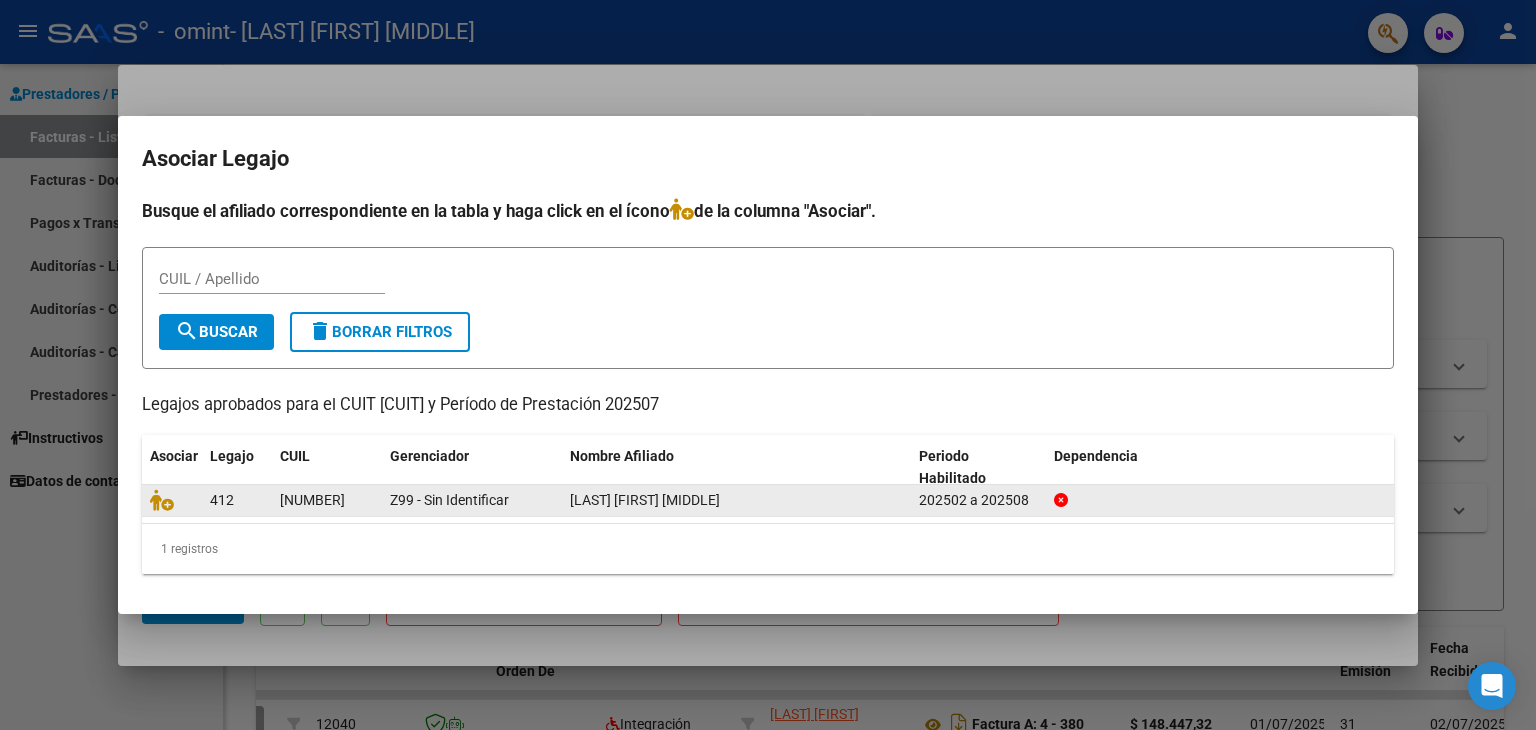 click on "[LAST] [FIRST] [MIDDLE]" 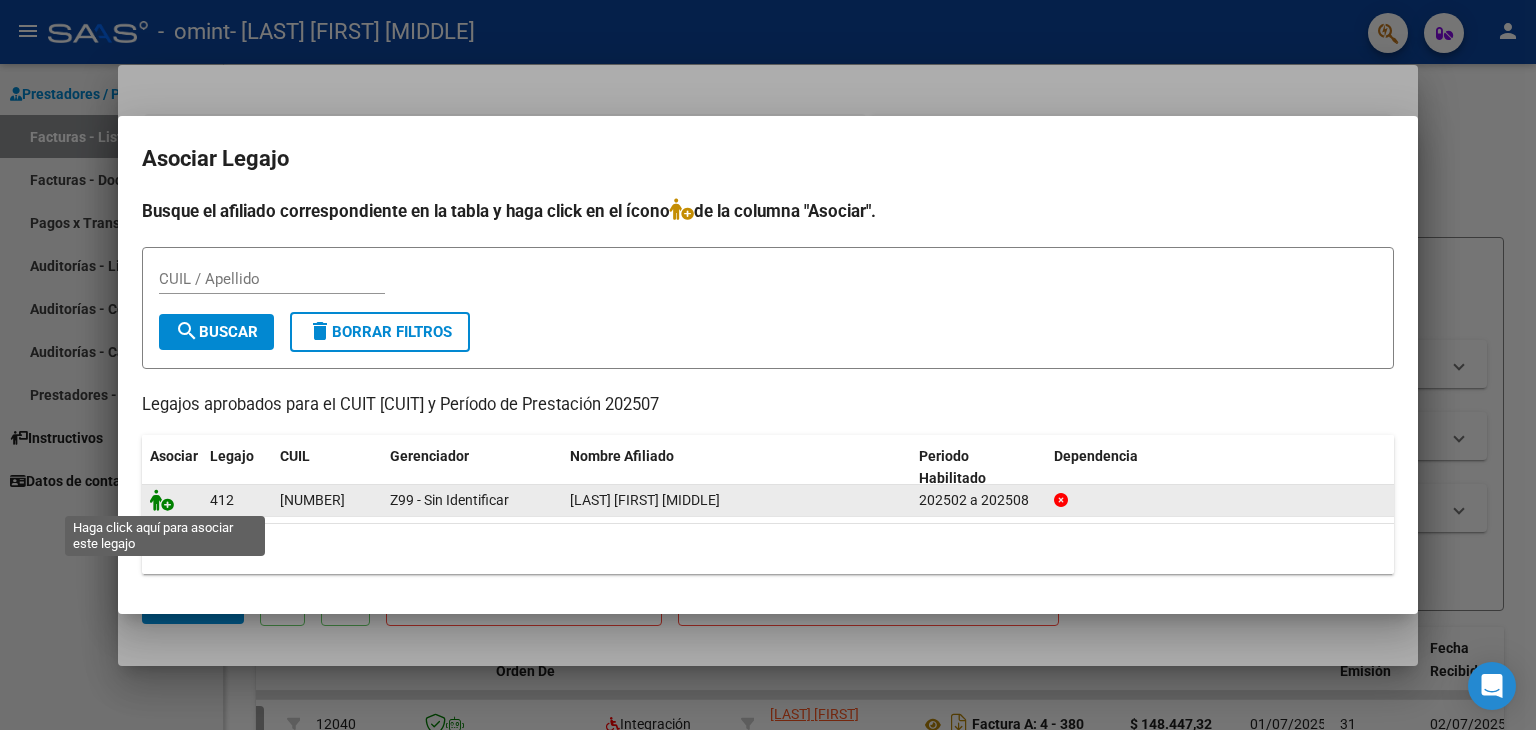 click 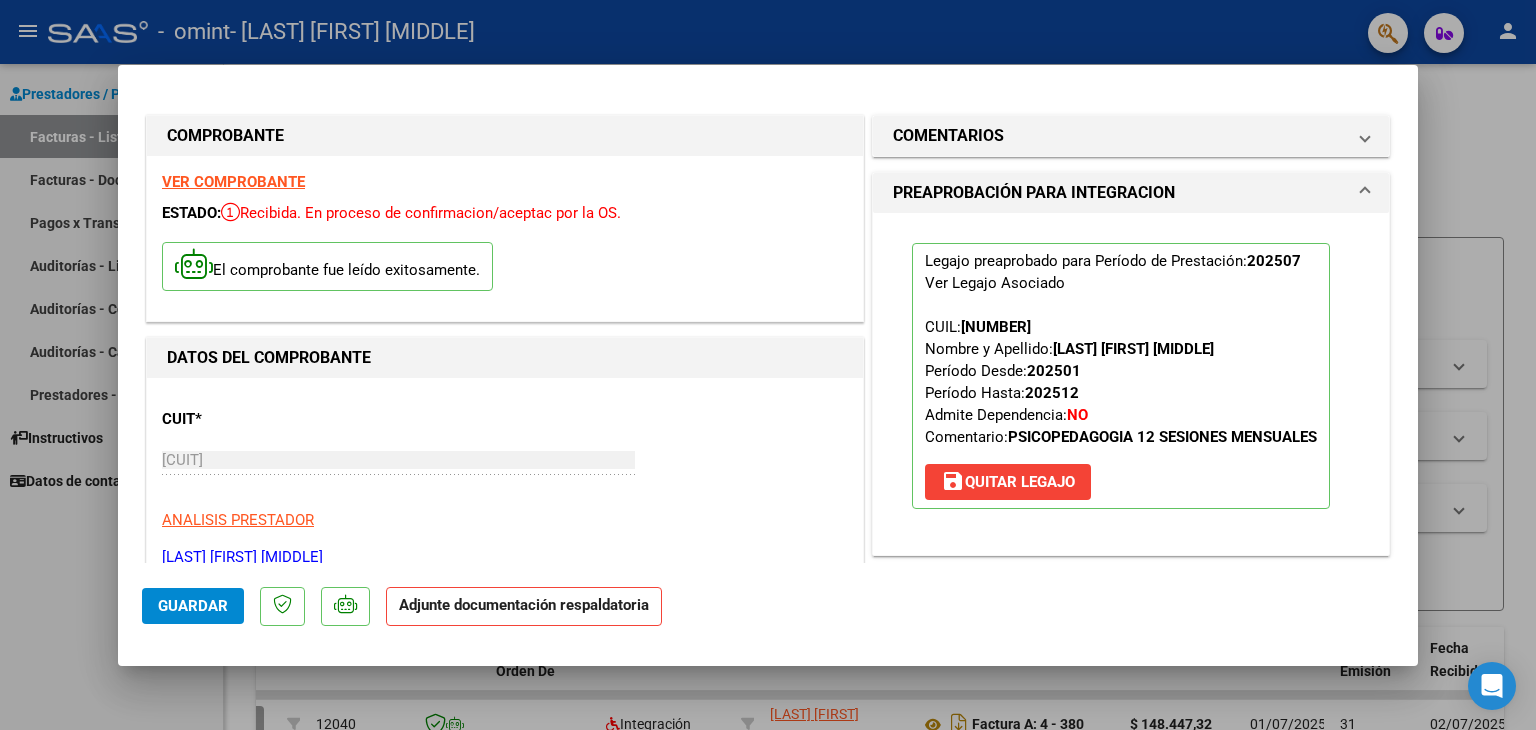 click on "CUIT  *   [CUIT] Ingresar CUIT  ANALISIS PRESTADOR  [LAST] [FIRST] [MIDDLE]  ARCA Padrón" at bounding box center [505, 481] 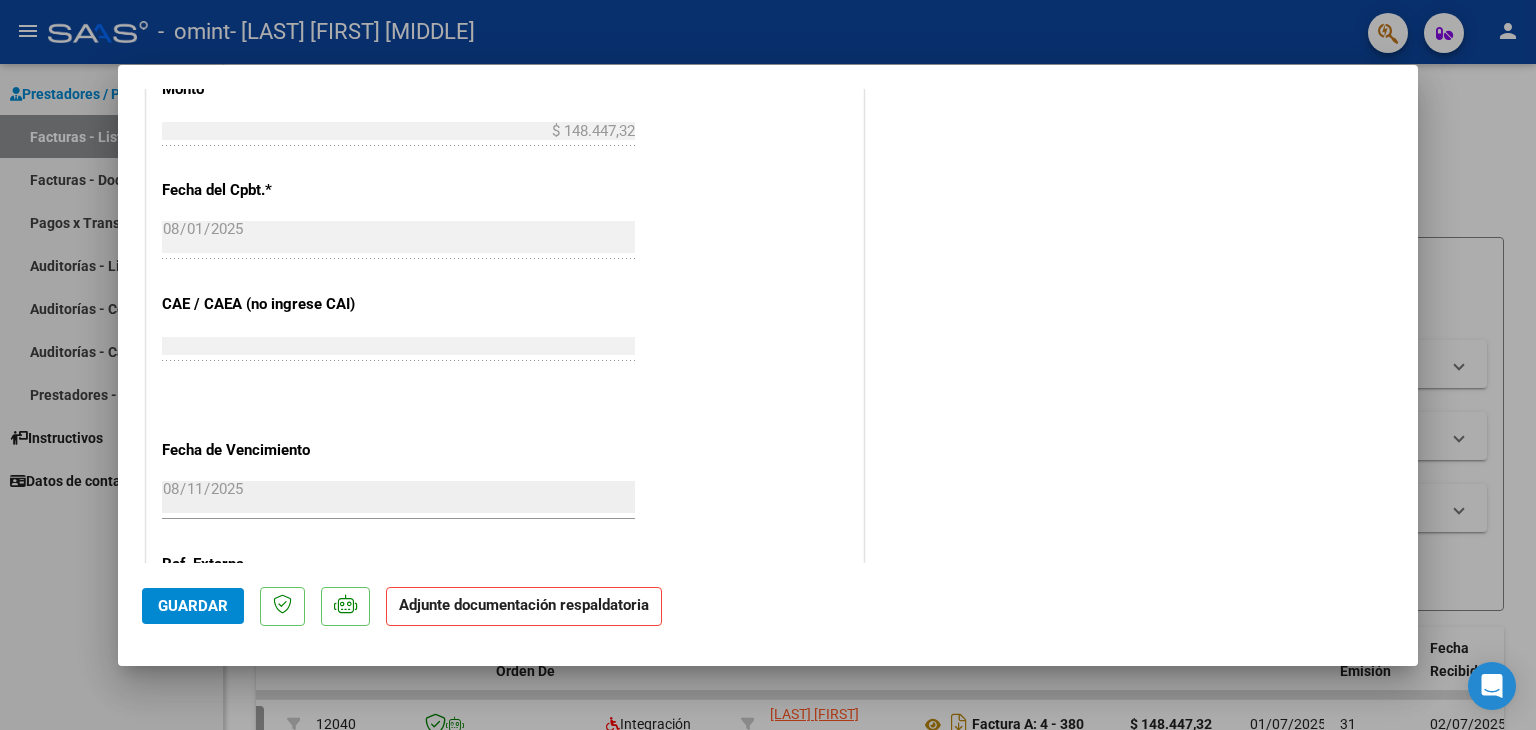 scroll, scrollTop: 1200, scrollLeft: 0, axis: vertical 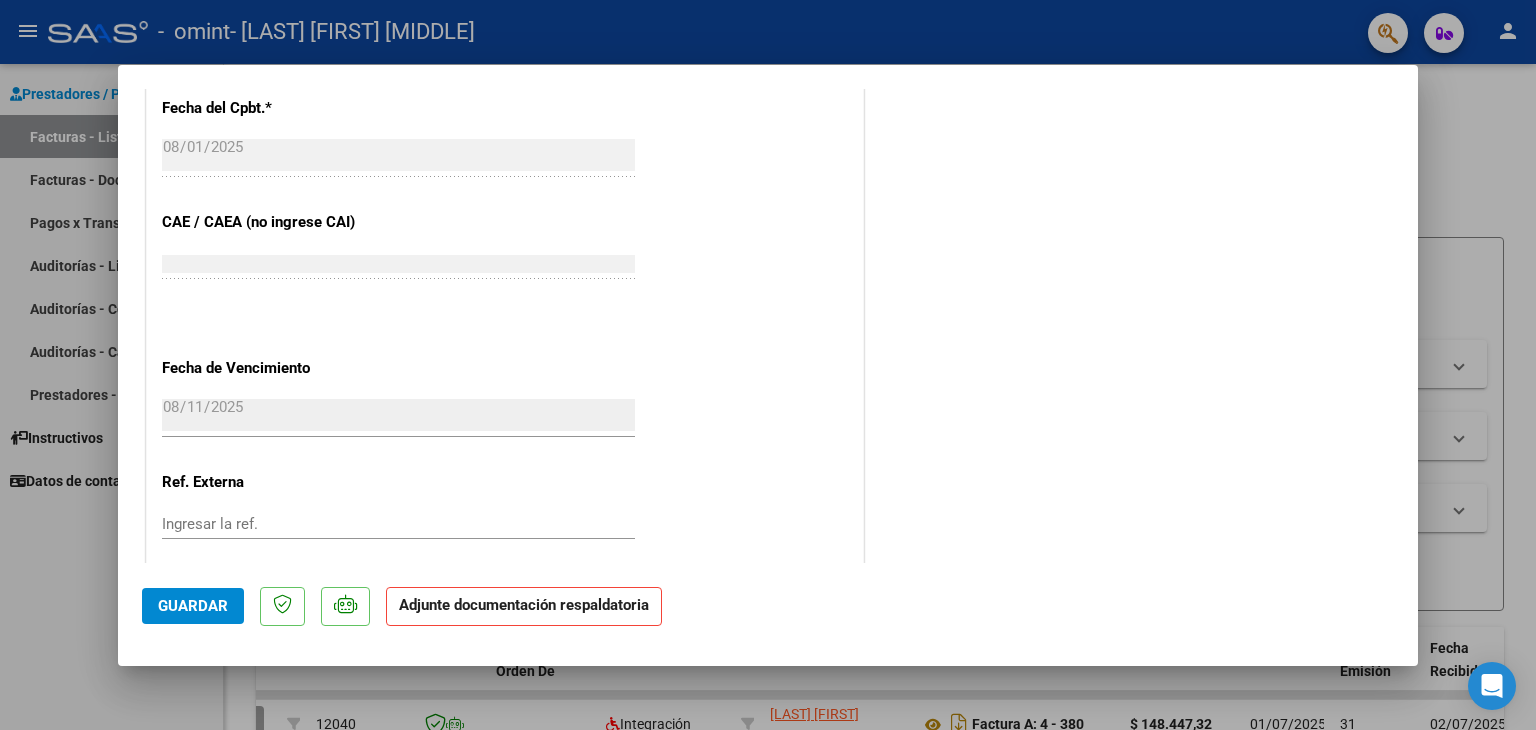 click on "Guardar" 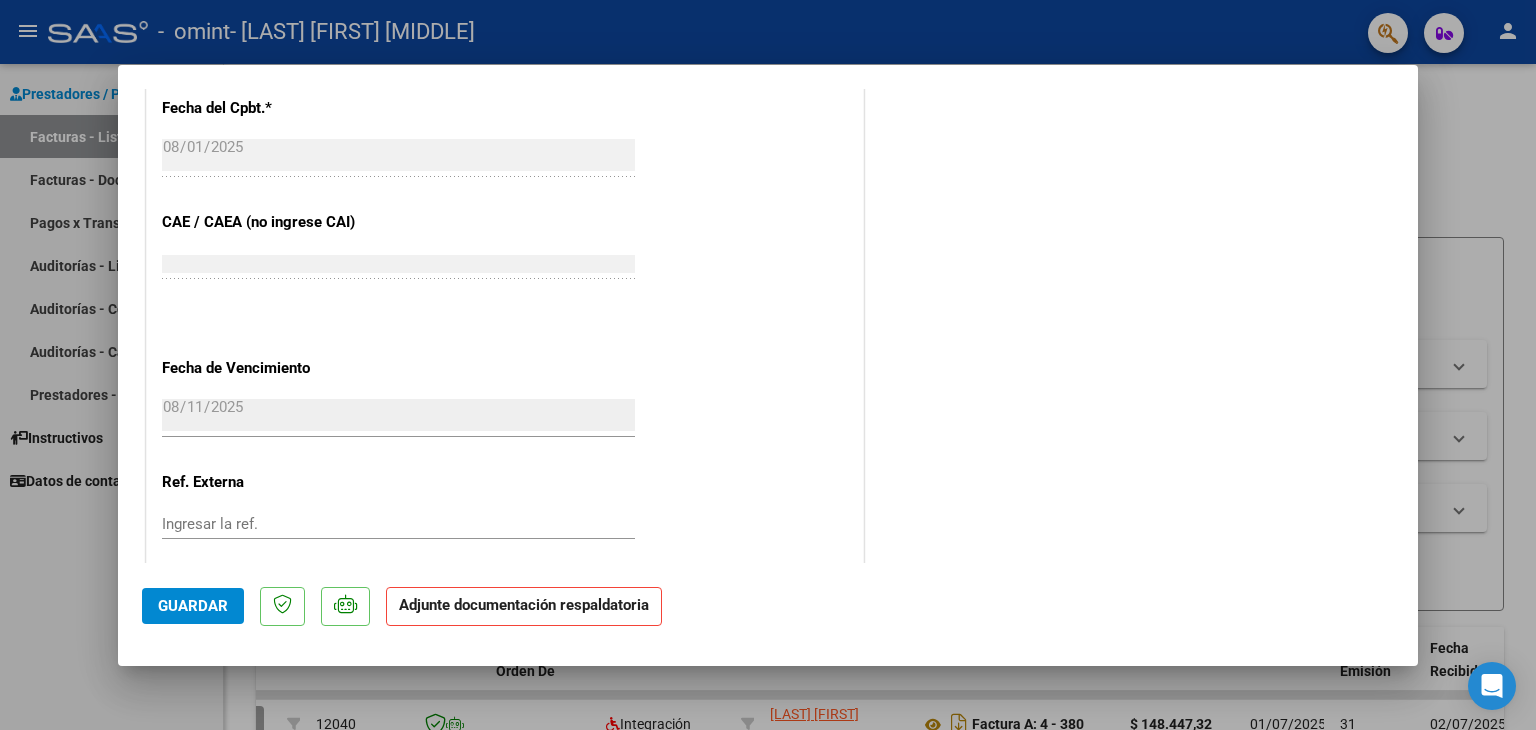 scroll, scrollTop: 1313, scrollLeft: 0, axis: vertical 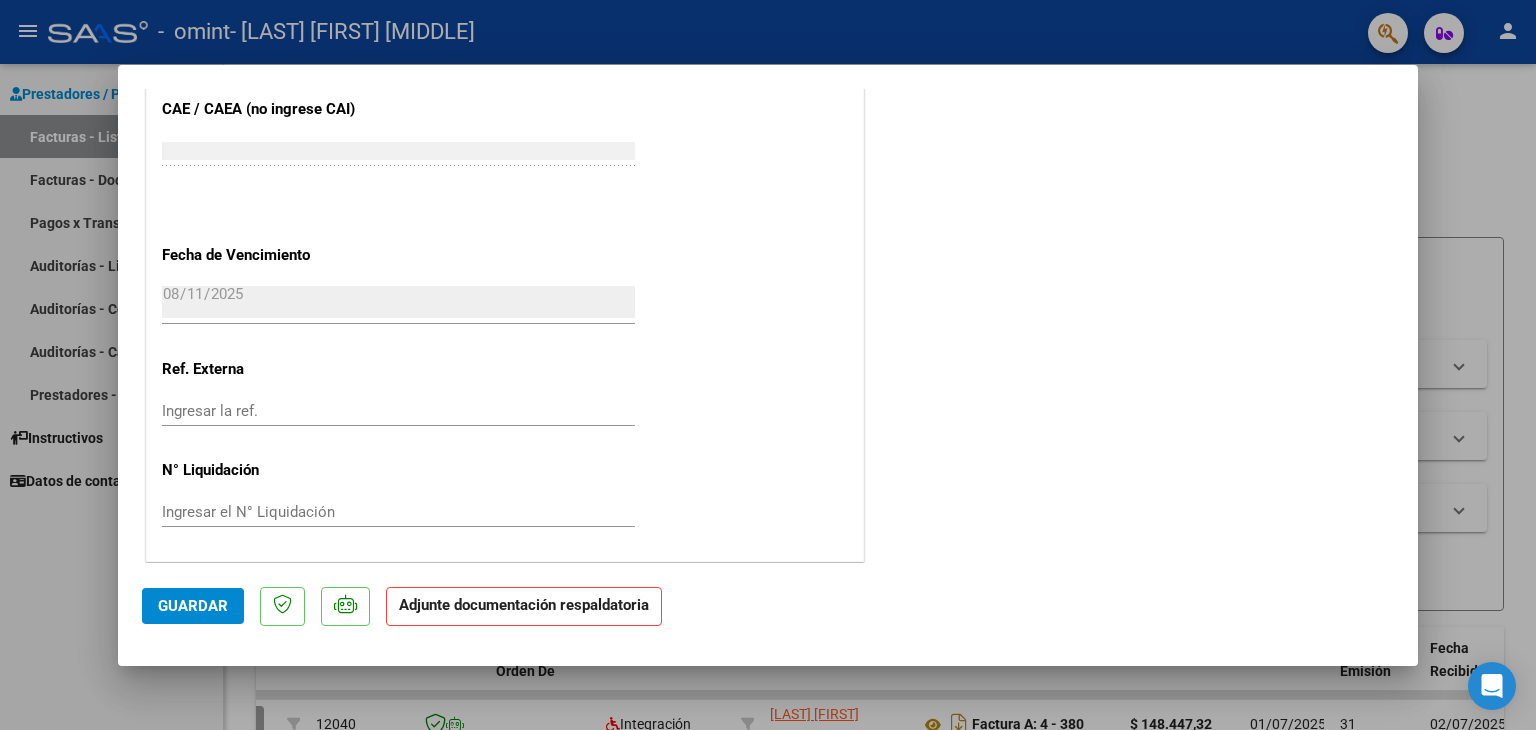 click on "Adjunte documentación respaldatoria" 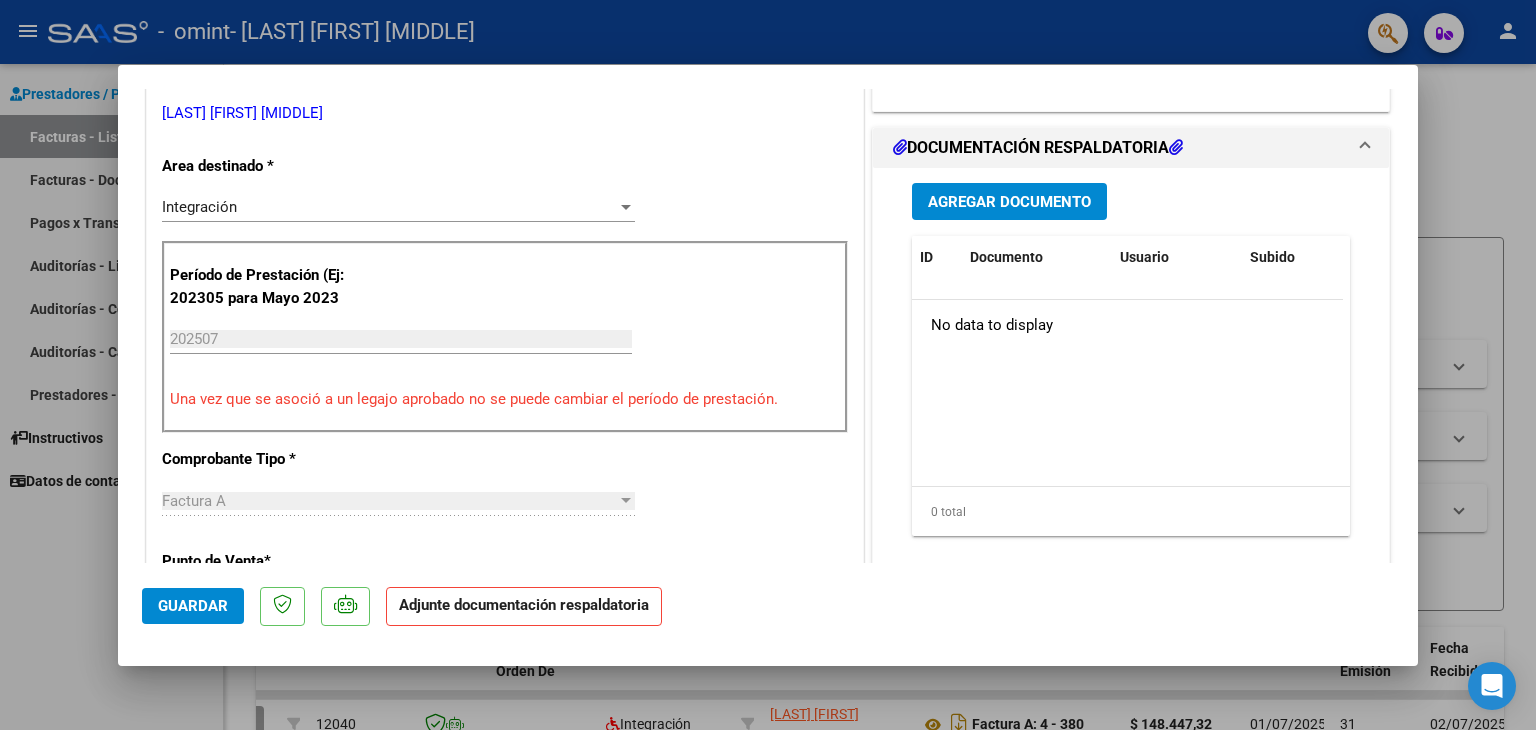 scroll, scrollTop: 400, scrollLeft: 0, axis: vertical 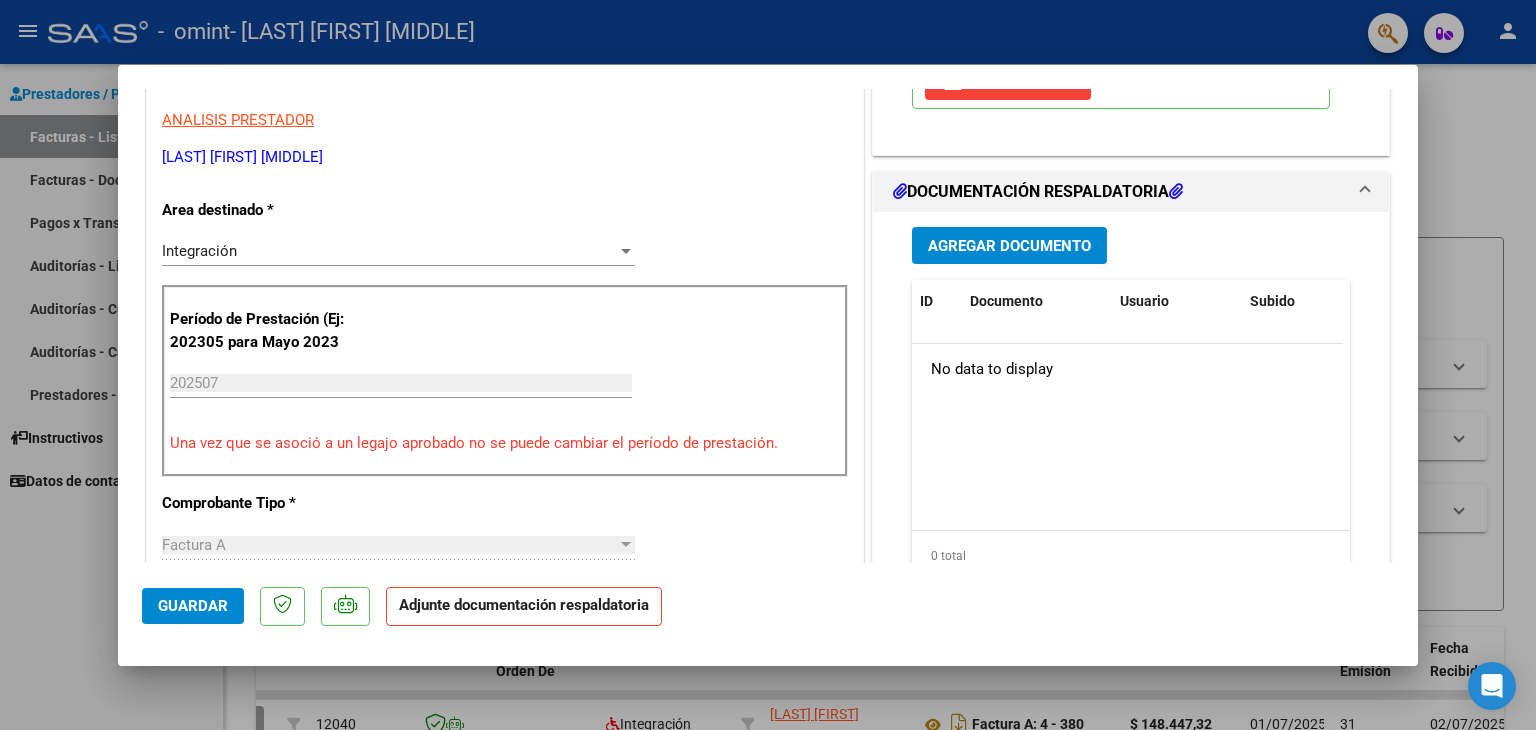click on "Agregar Documento" at bounding box center [1009, 246] 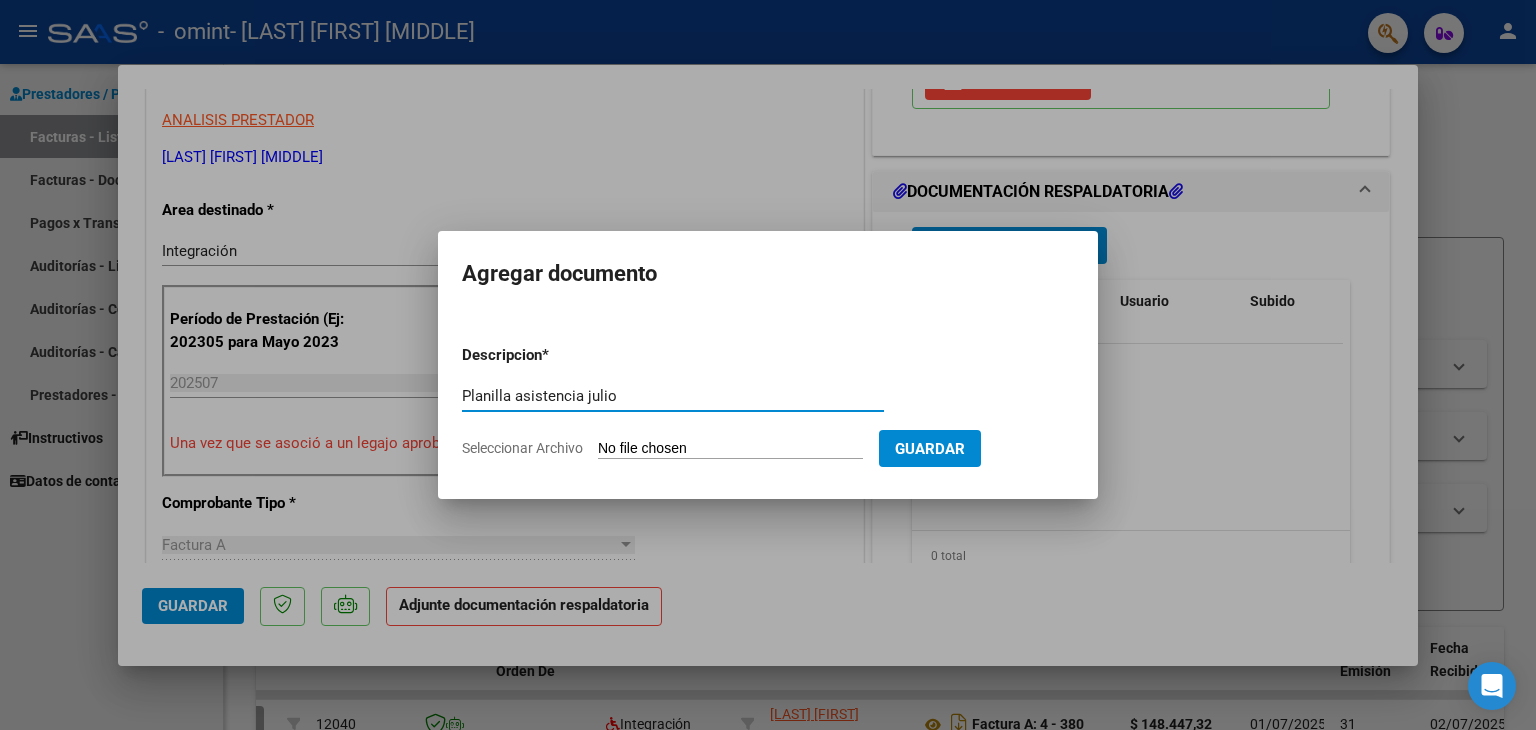 type on "Planilla asistencia julio" 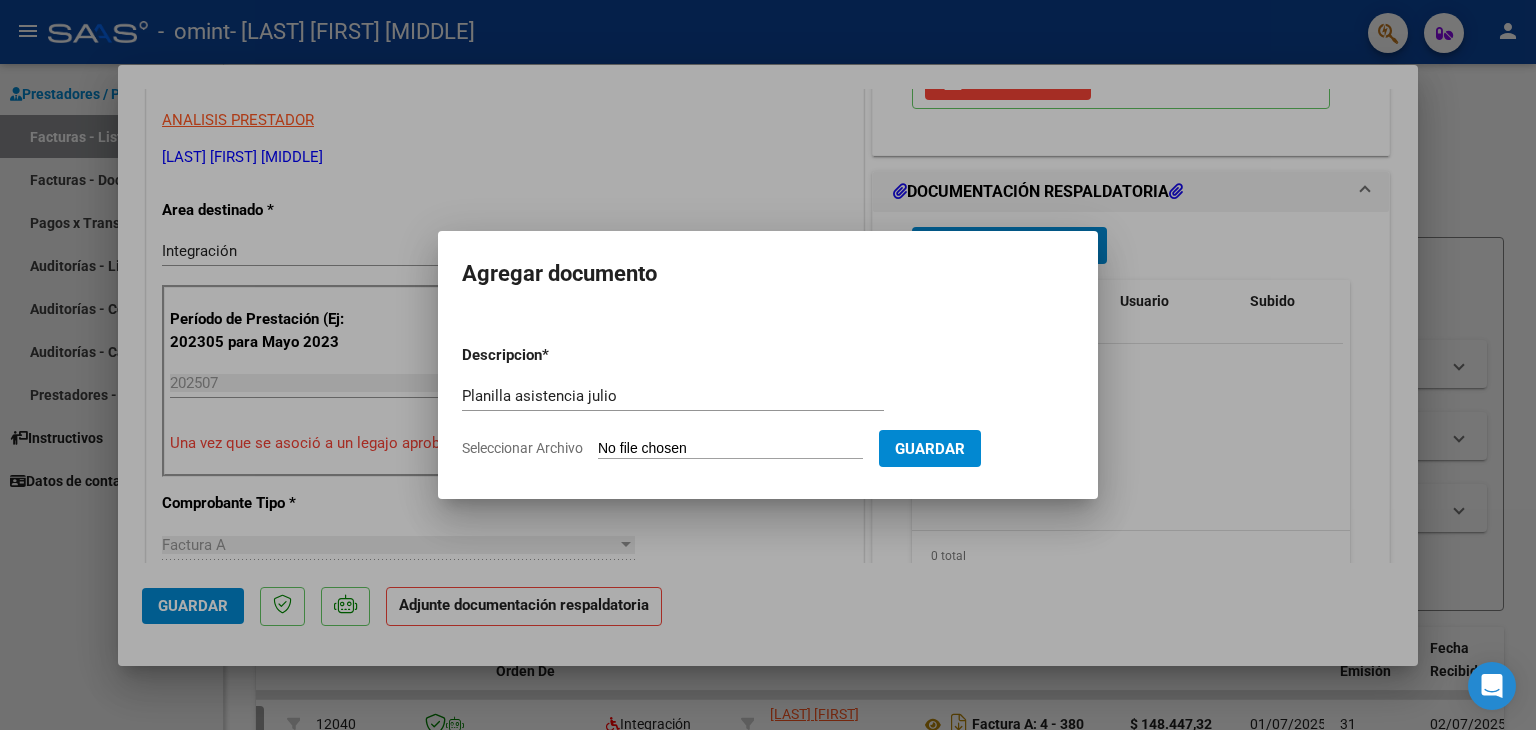 click on "Seleccionar Archivo" at bounding box center (730, 449) 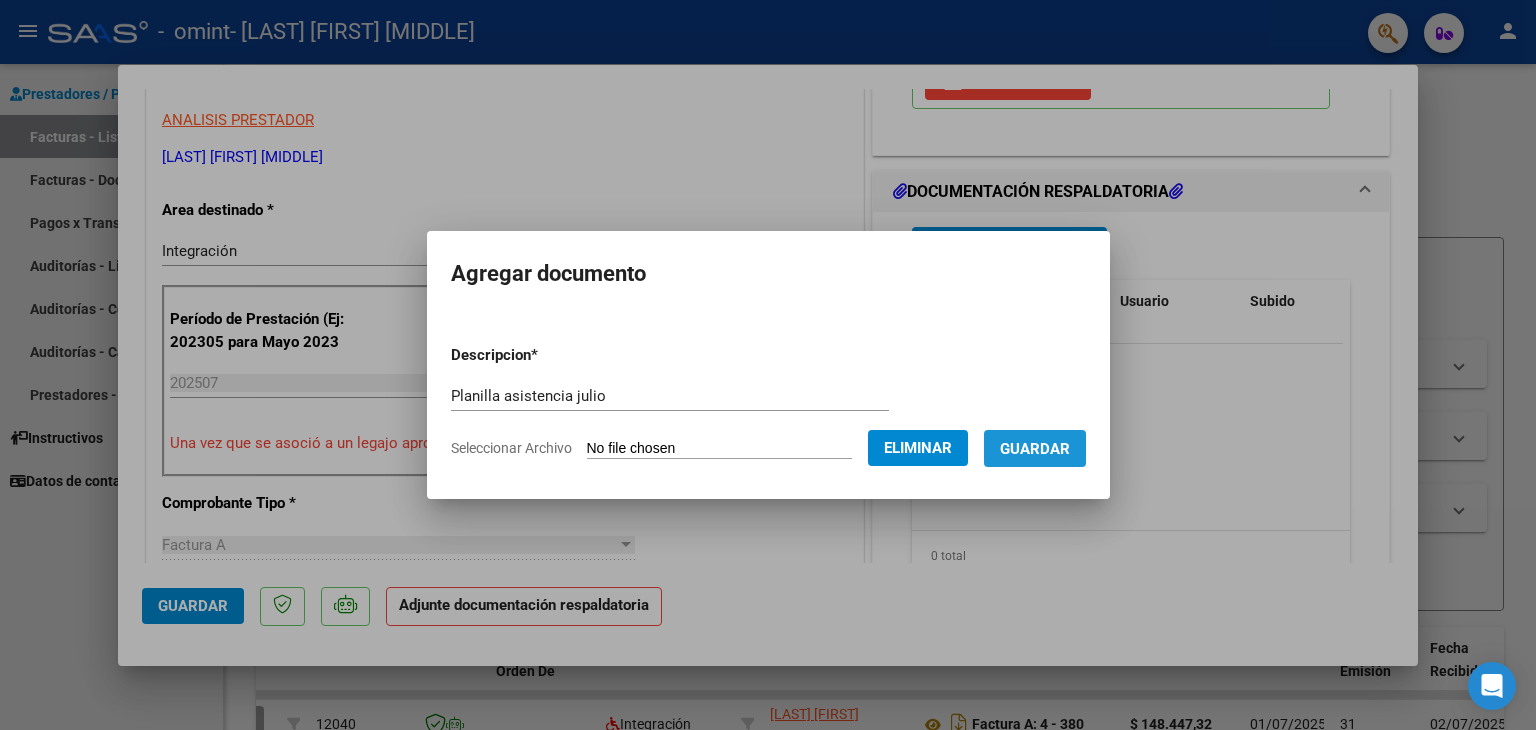 click on "Guardar" at bounding box center [1035, 449] 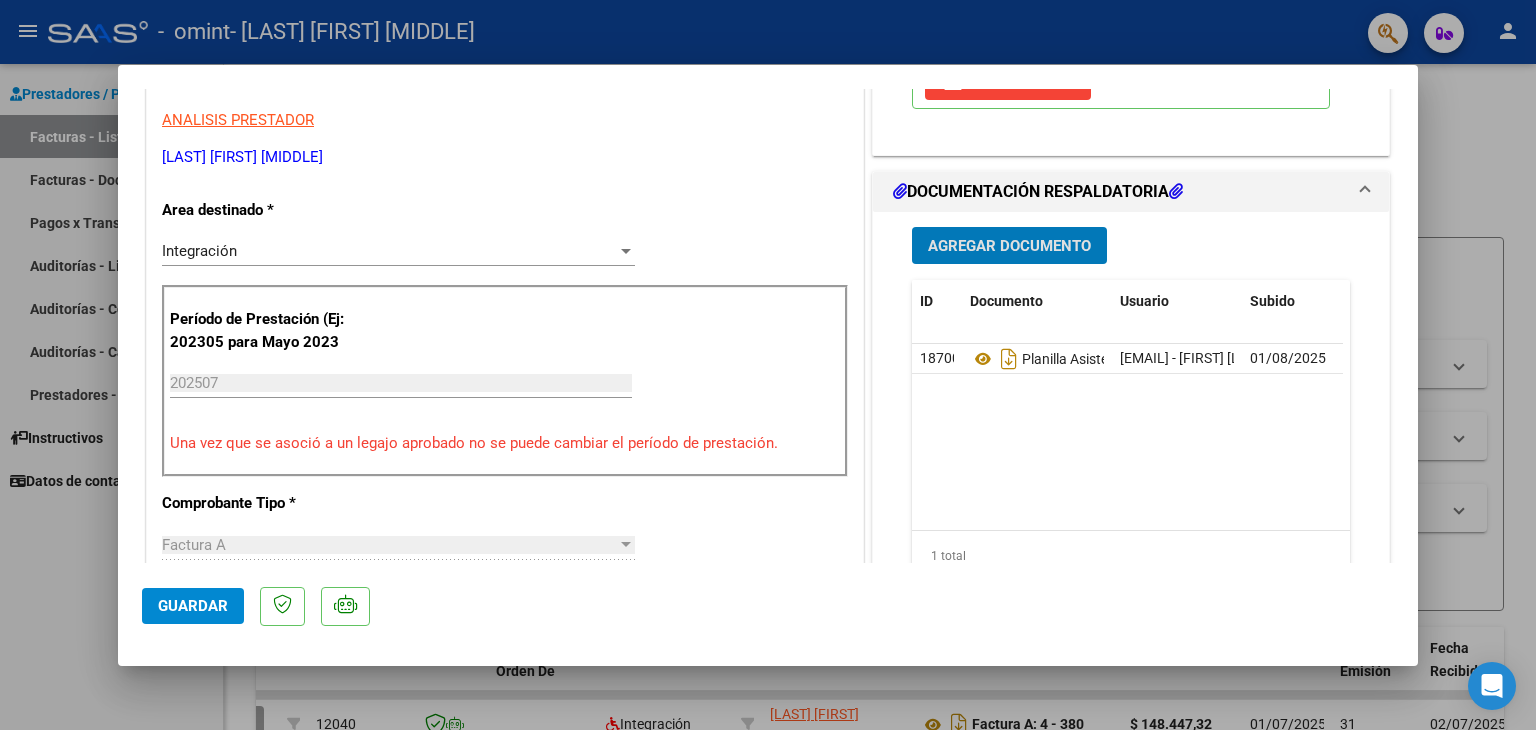 click on "Guardar" 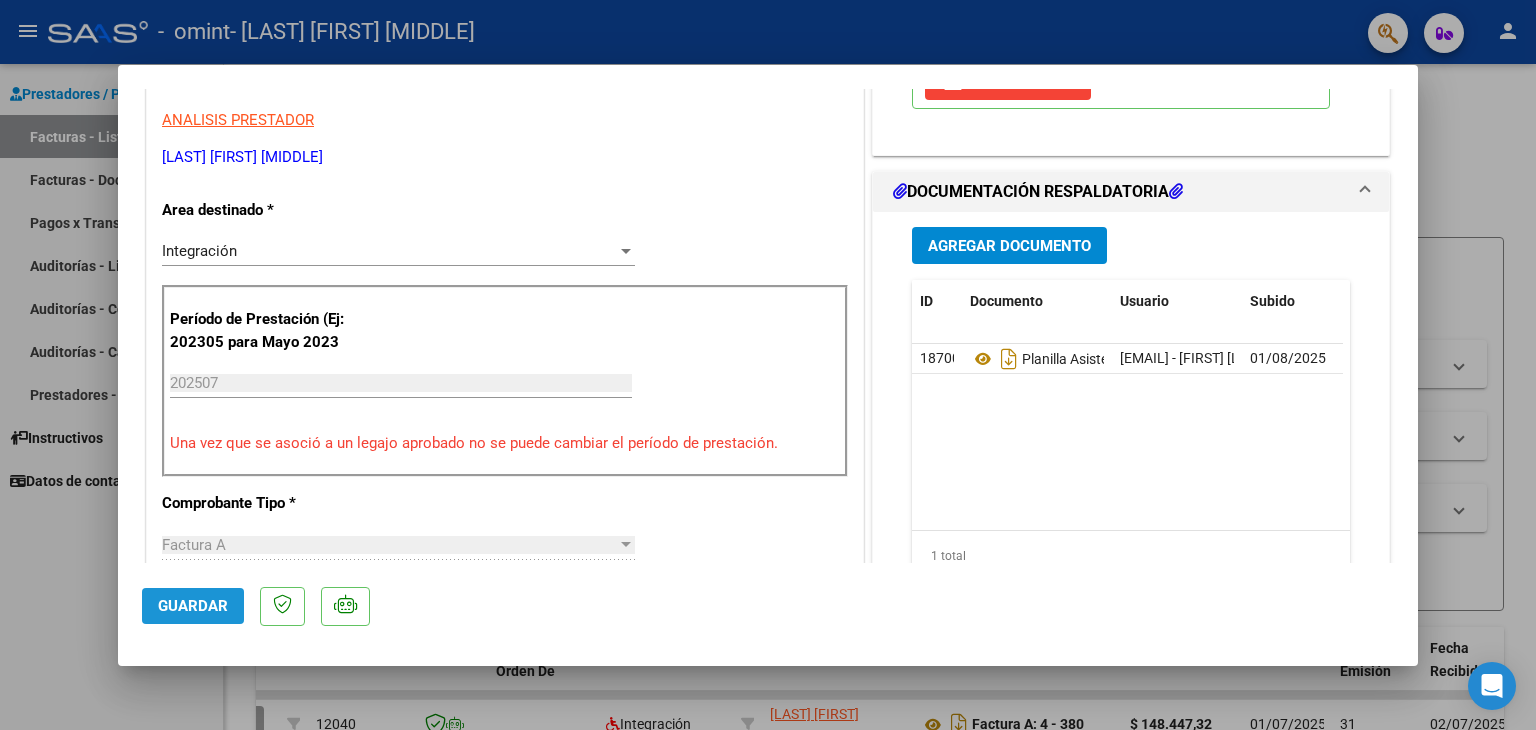click on "Guardar" 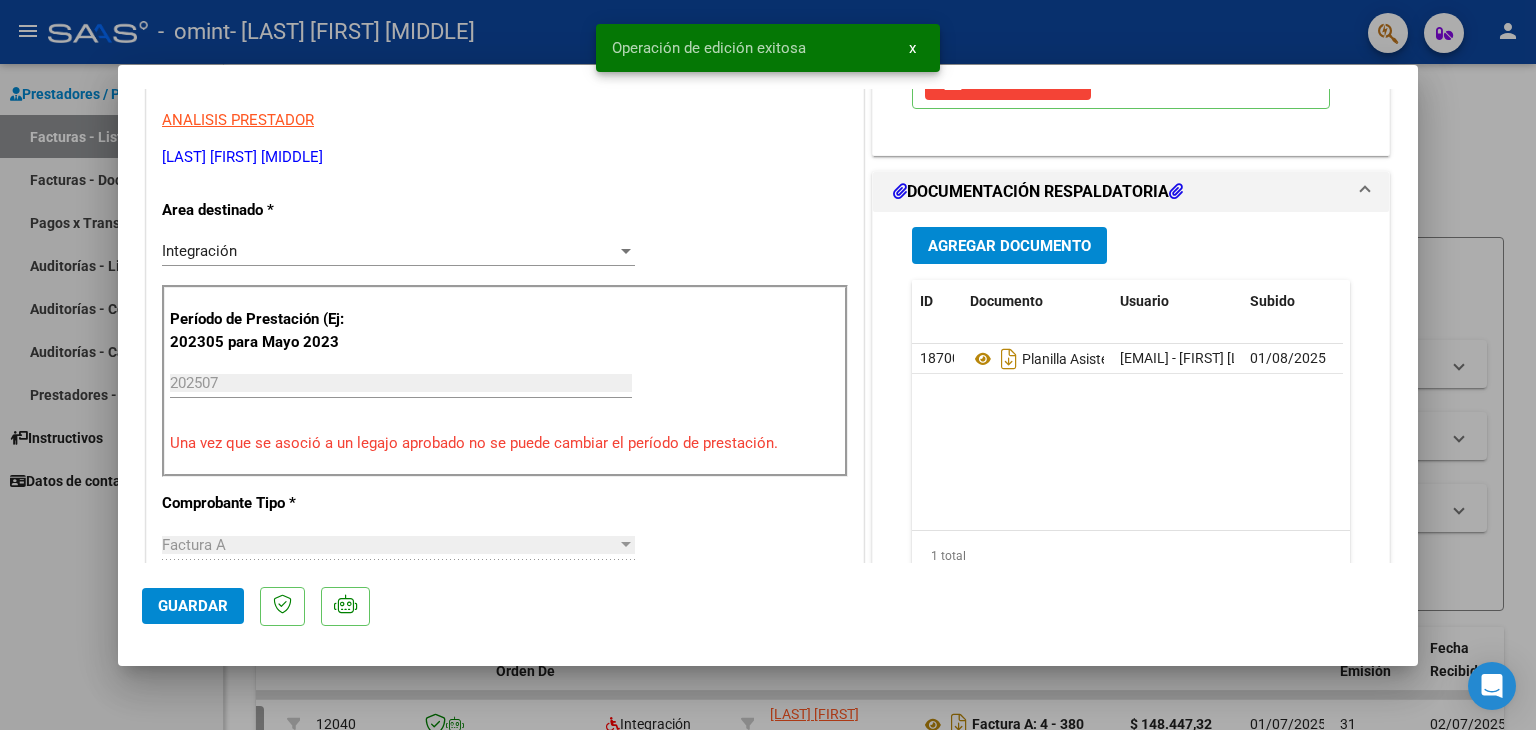 click at bounding box center [768, 365] 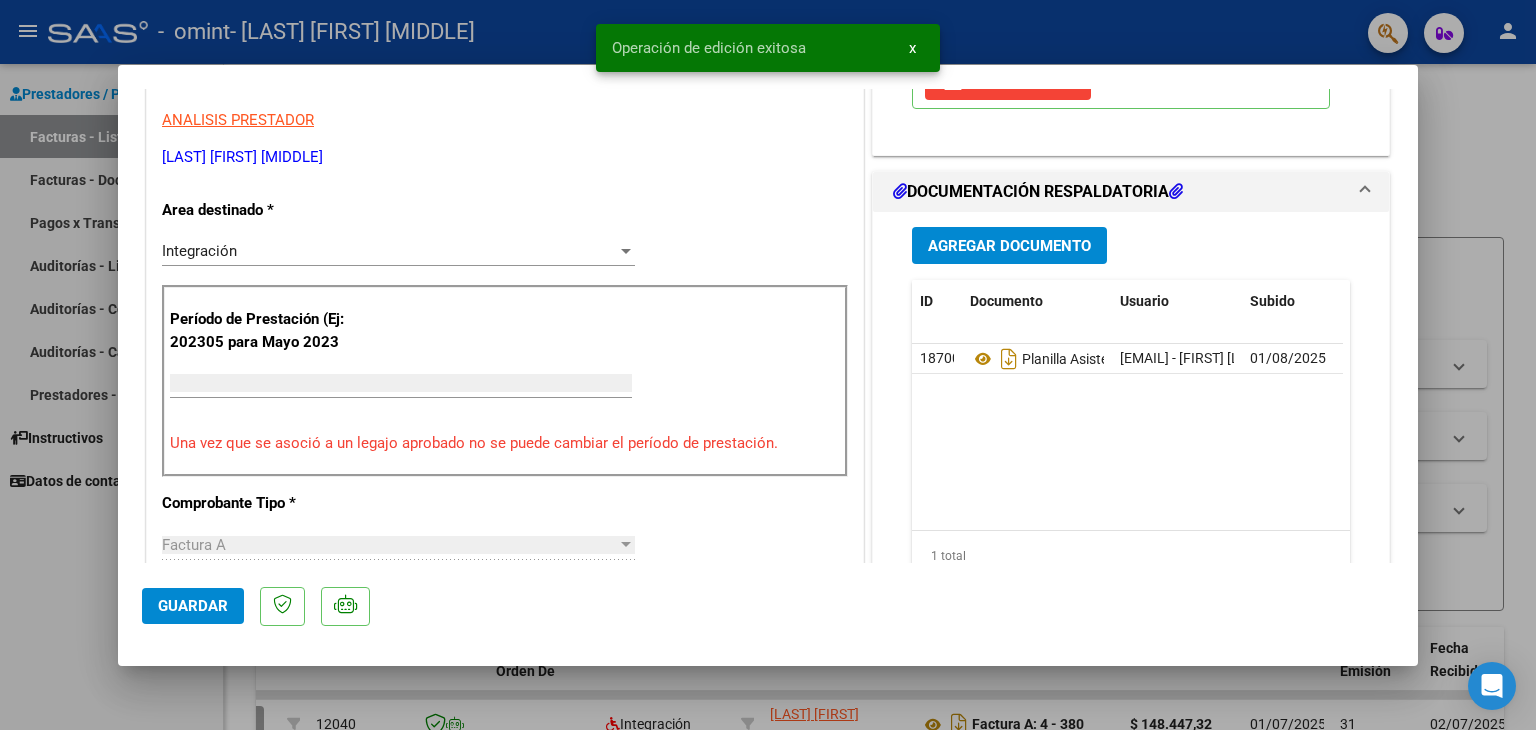 scroll, scrollTop: 0, scrollLeft: 0, axis: both 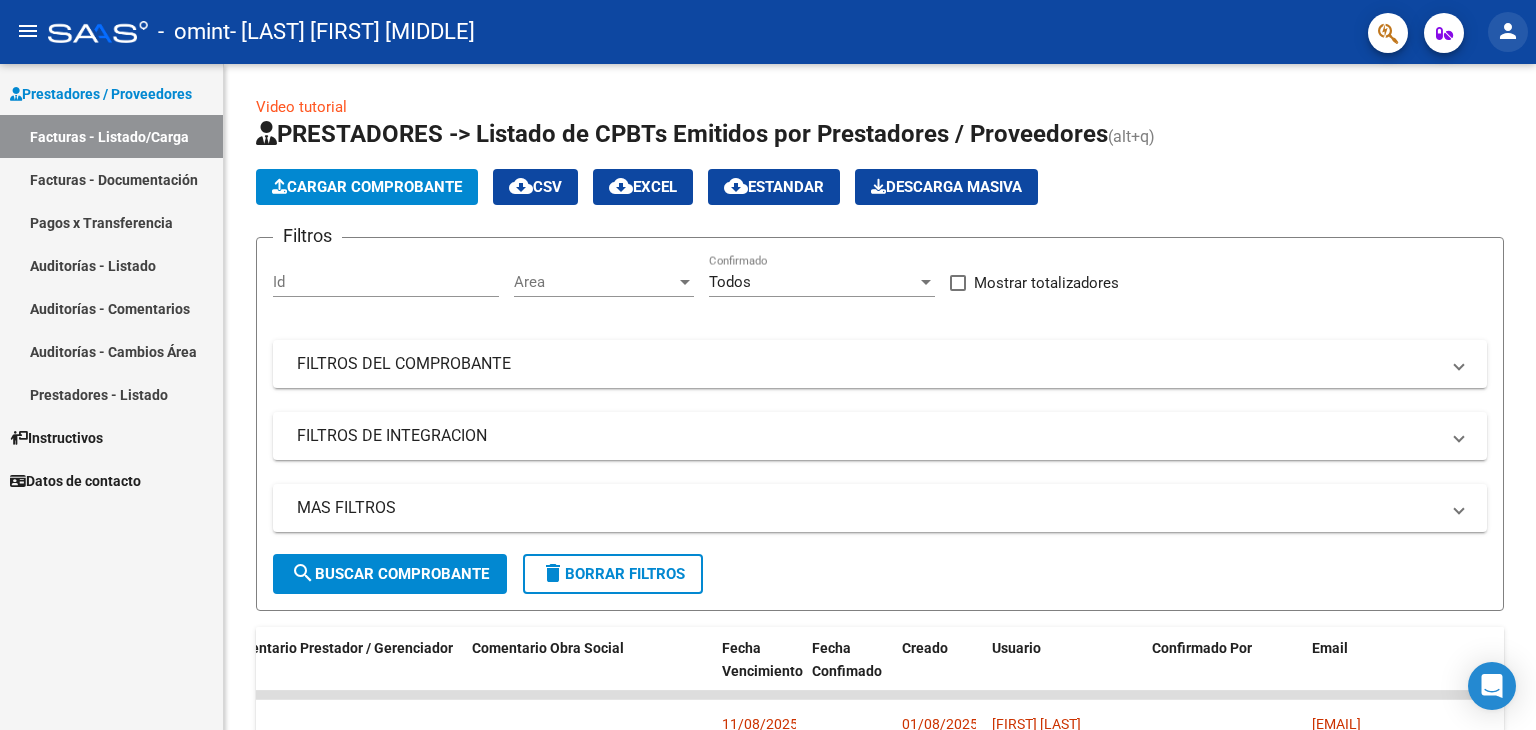 click on "person" 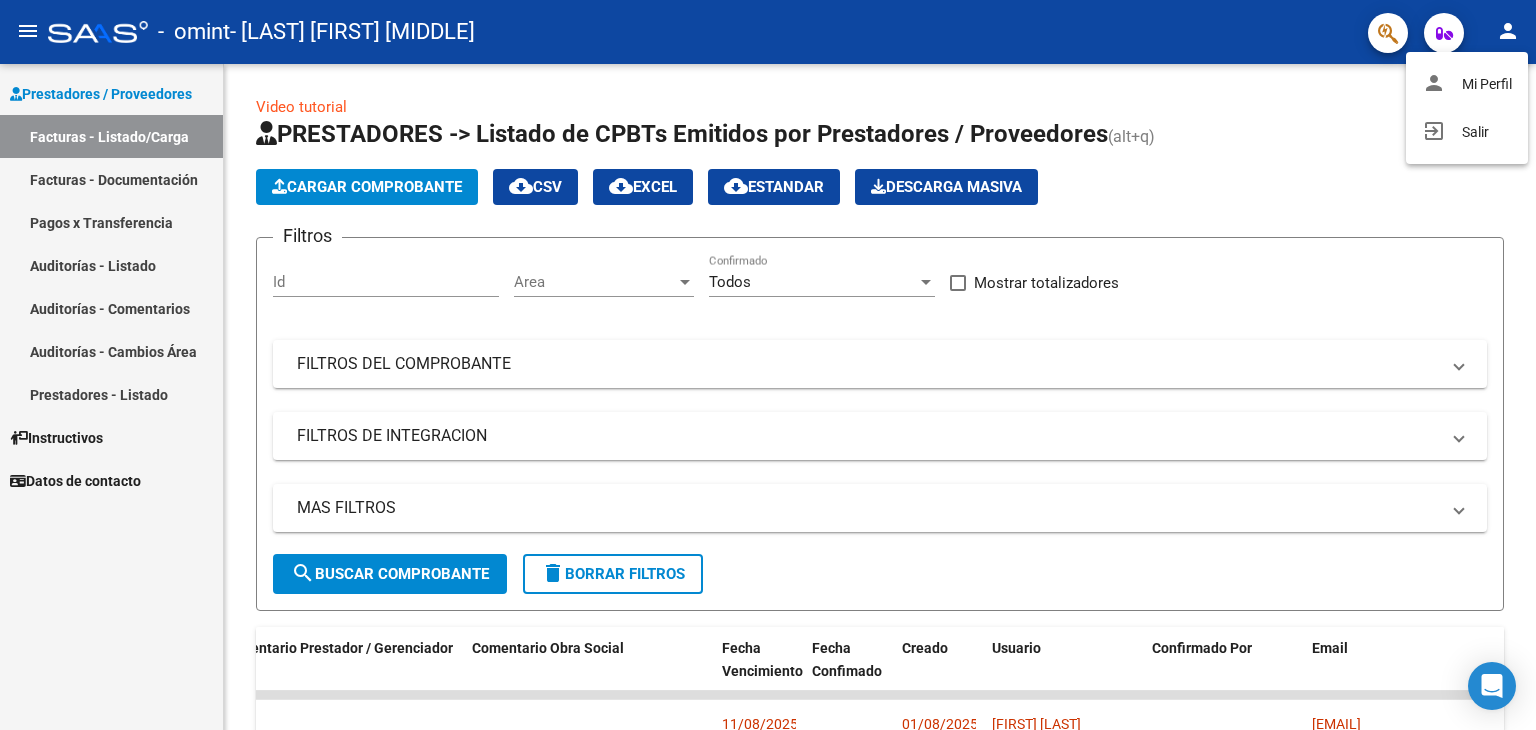 click at bounding box center (768, 365) 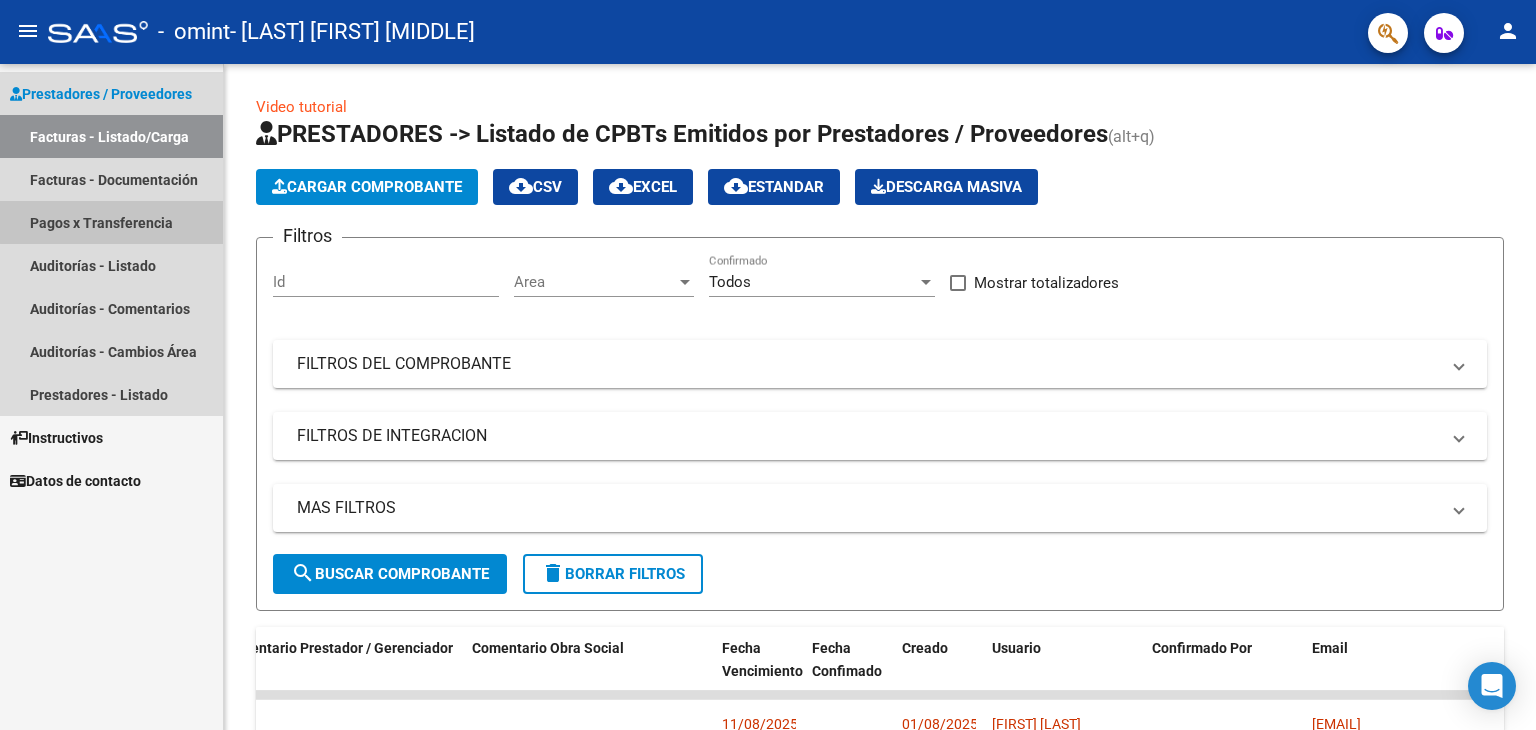 click on "Pagos x Transferencia" at bounding box center (111, 222) 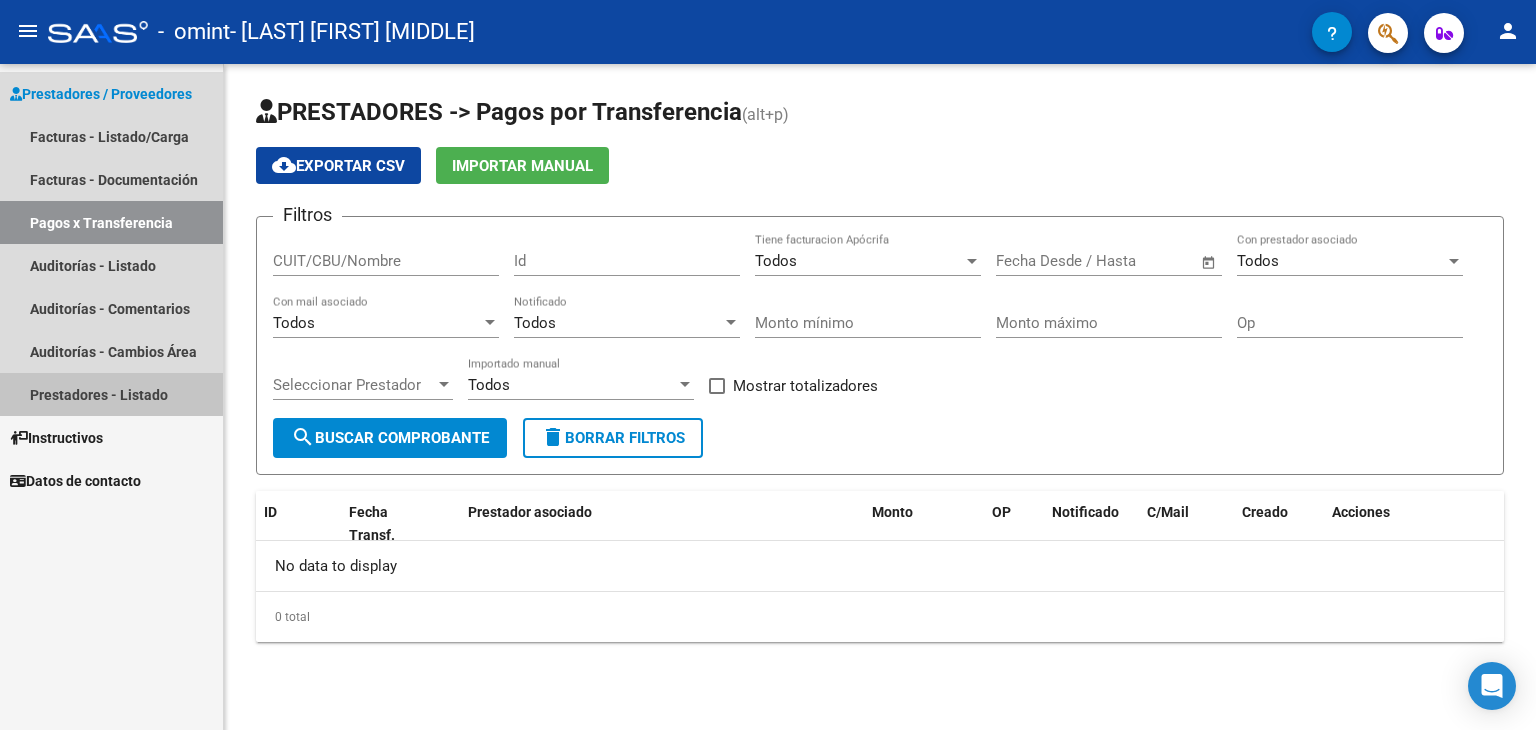 click on "Prestadores - Listado" at bounding box center (111, 394) 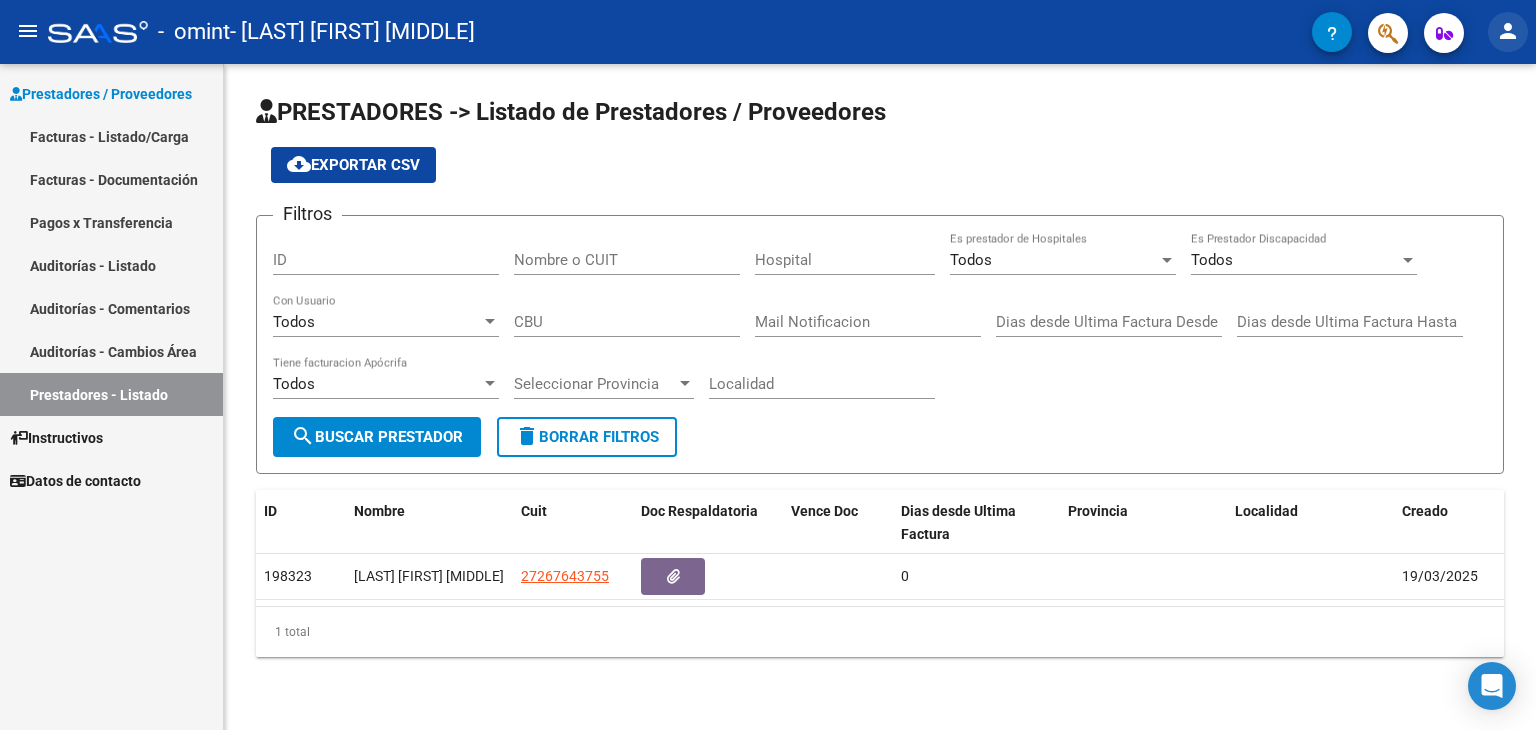 click on "person" 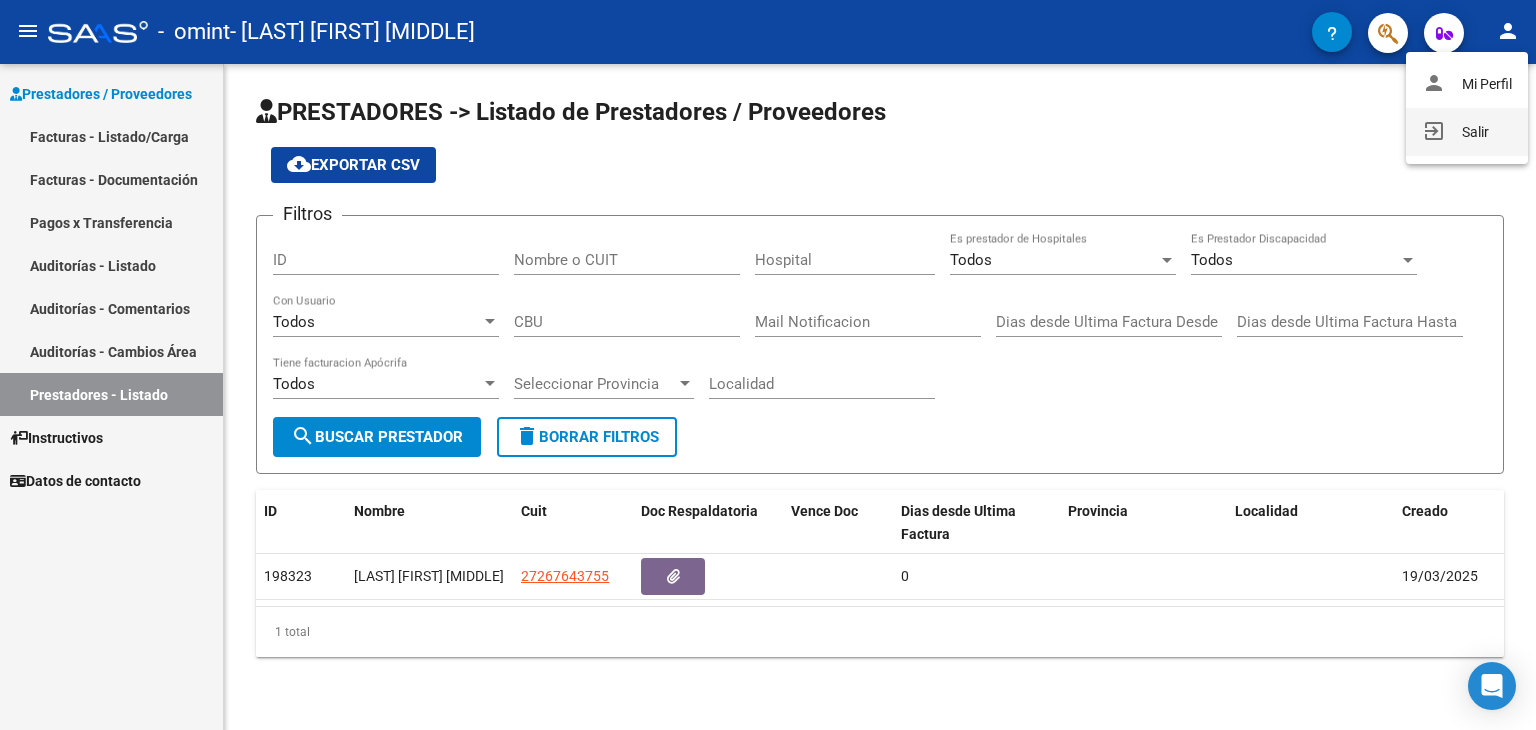 click on "exit_to_app  Salir" at bounding box center [1467, 132] 